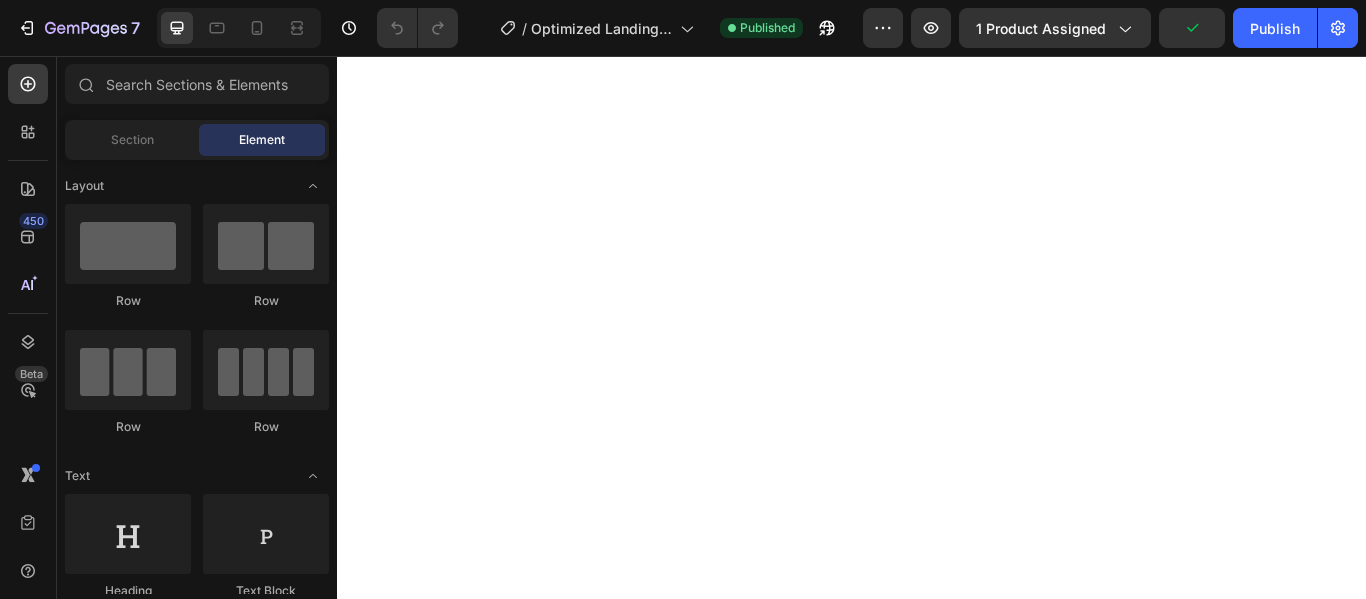 scroll, scrollTop: 0, scrollLeft: 0, axis: both 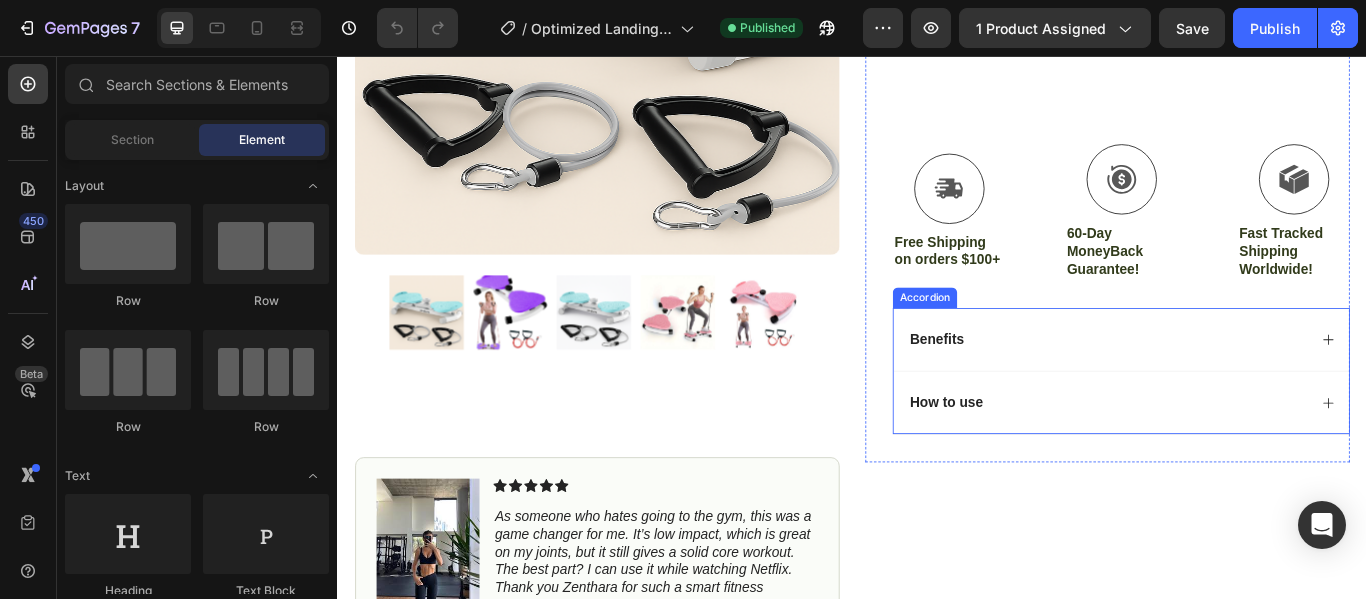 click on "Benefits" at bounding box center (1234, 387) 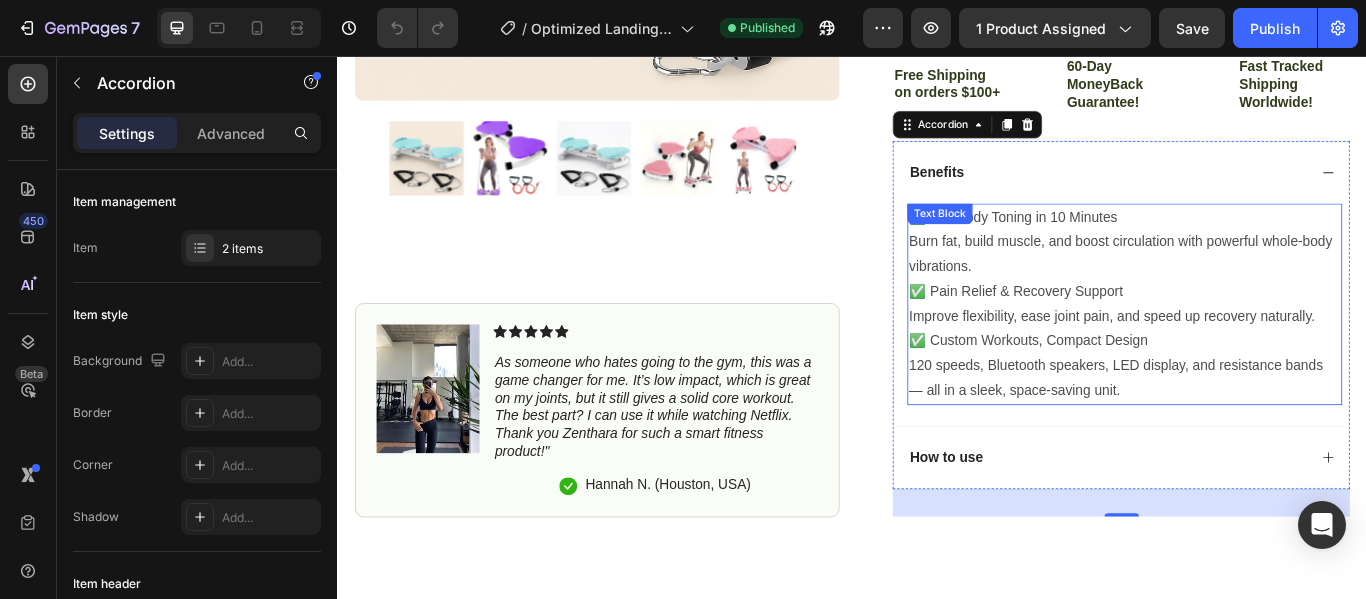 scroll, scrollTop: 706, scrollLeft: 0, axis: vertical 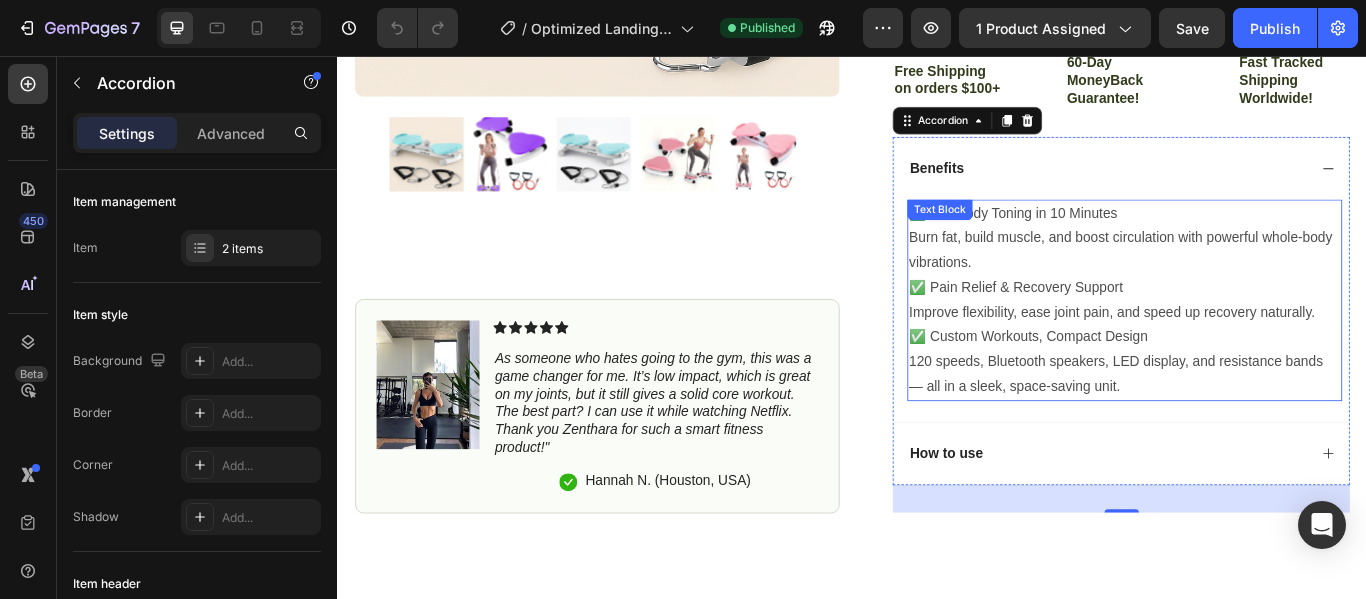 click on "120 speeds, Bluetooth speakers, LED display, and resistance bands — all in a sleek, space-saving unit." at bounding box center (1254, 427) 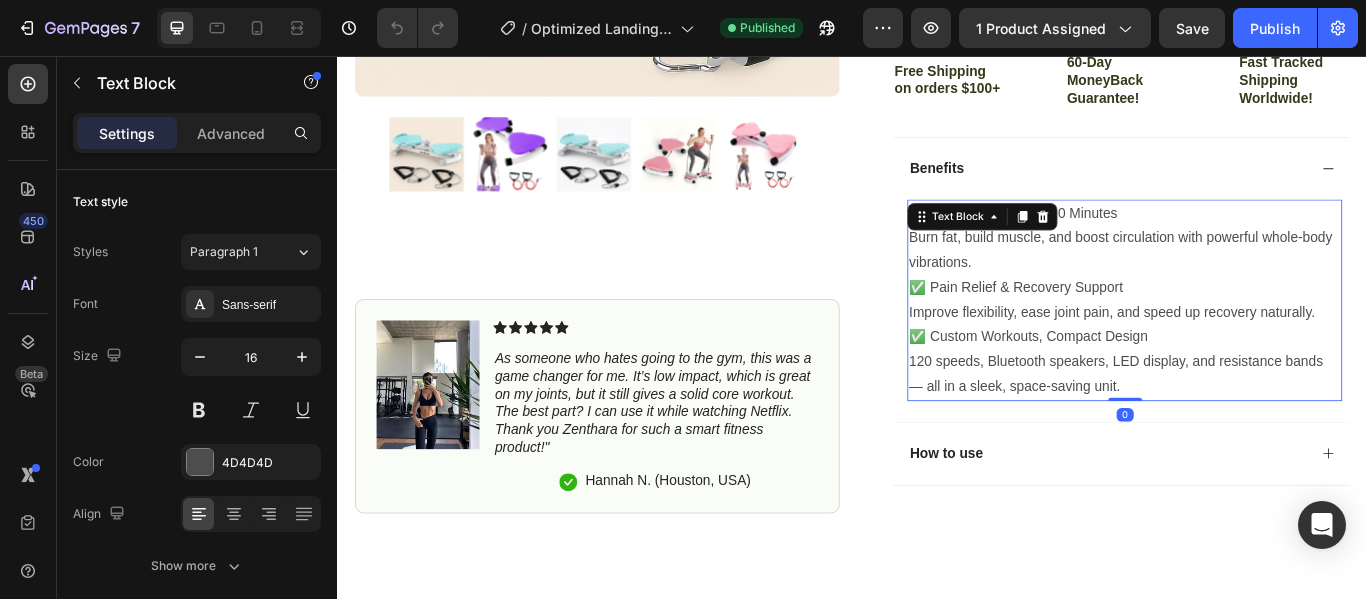 click on "120 speeds, Bluetooth speakers, LED display, and resistance bands — all in a sleek, space-saving unit." at bounding box center (1254, 427) 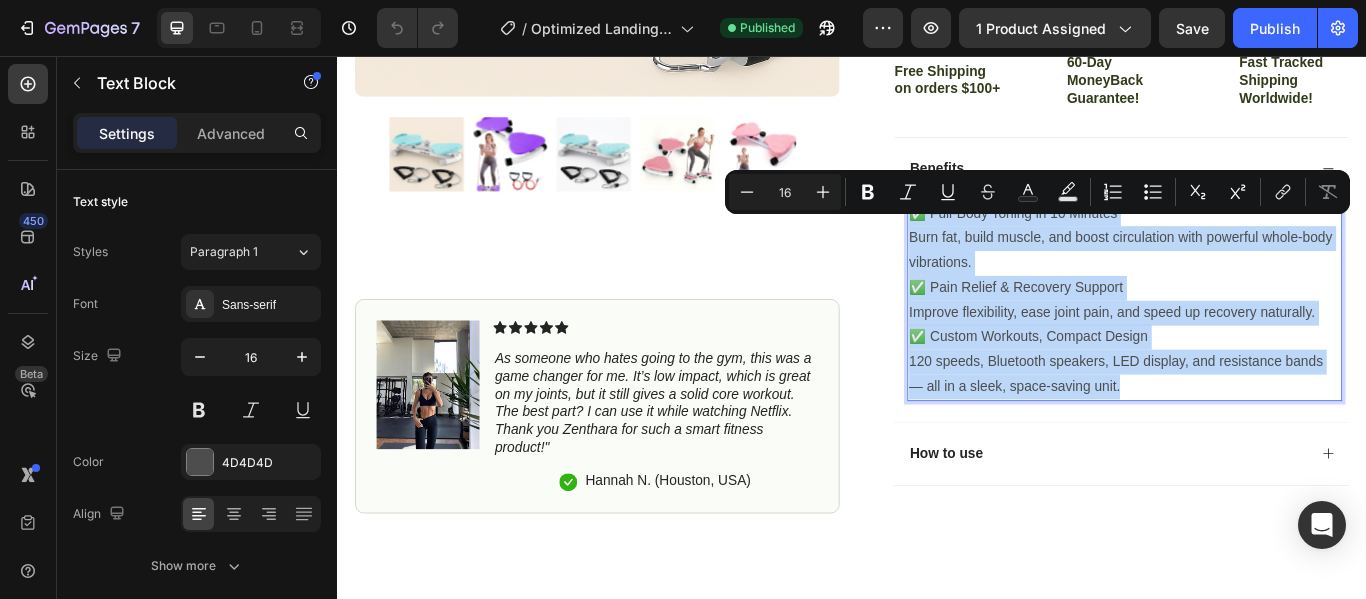 drag, startPoint x: 1250, startPoint y: 455, endPoint x: 1002, endPoint y: 248, distance: 323.03714 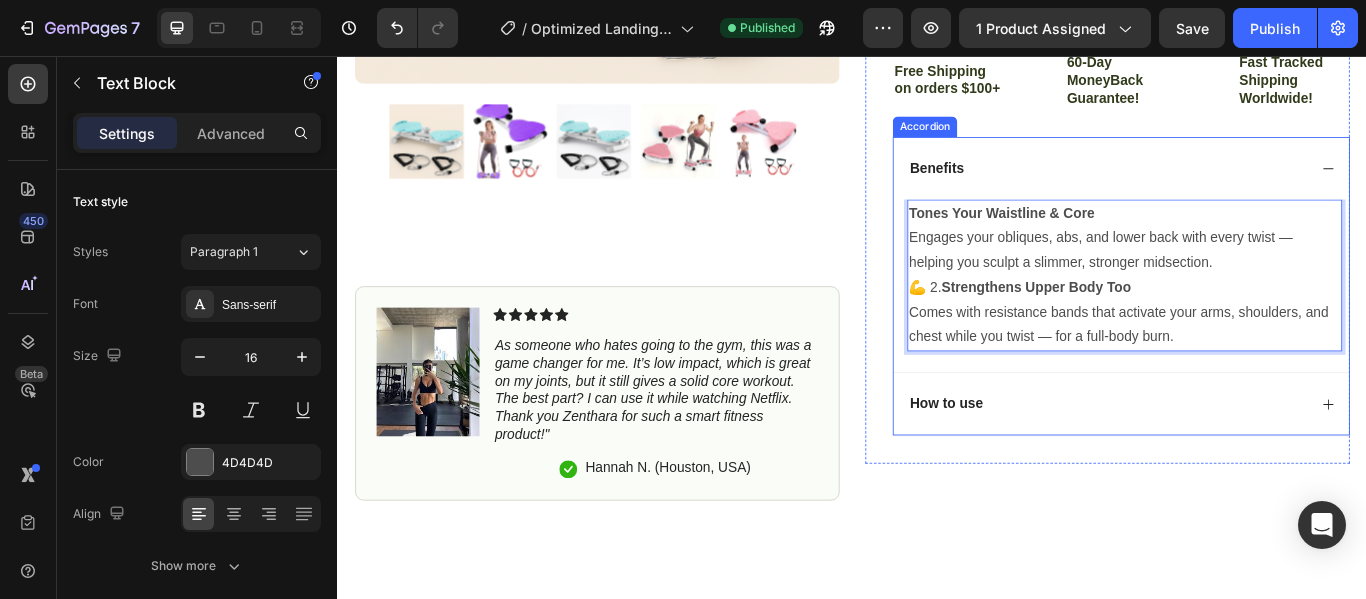click on "Benefits" at bounding box center (1234, 187) 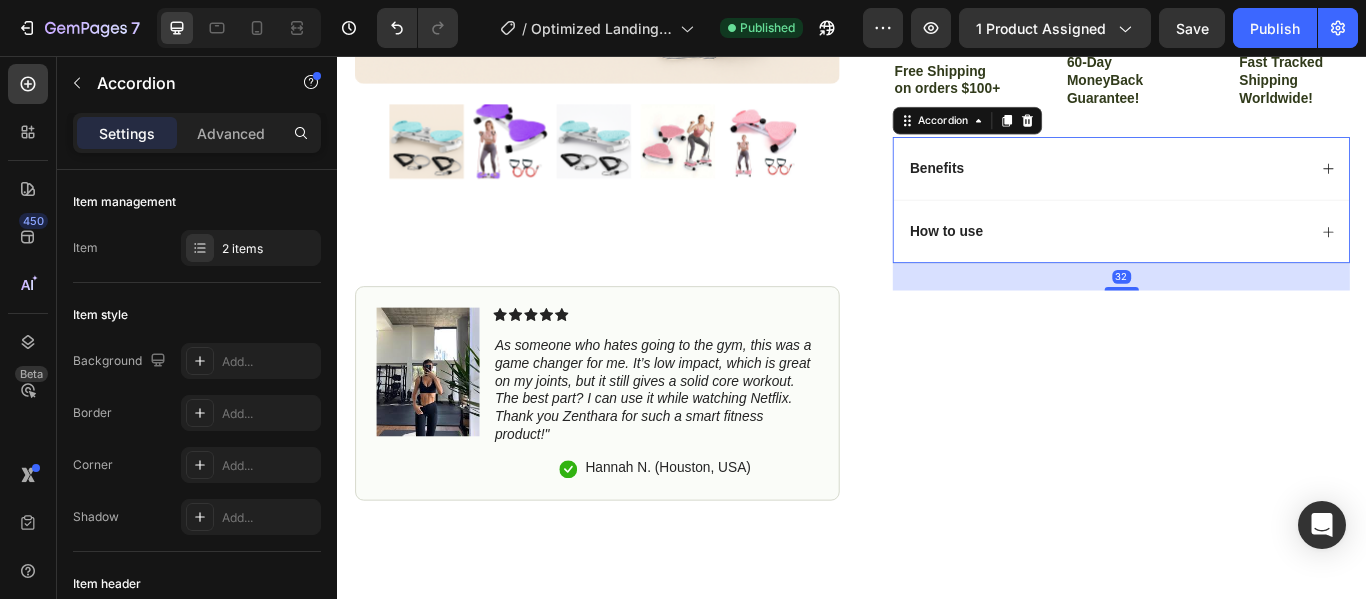 click on "Benefits" at bounding box center [1234, 187] 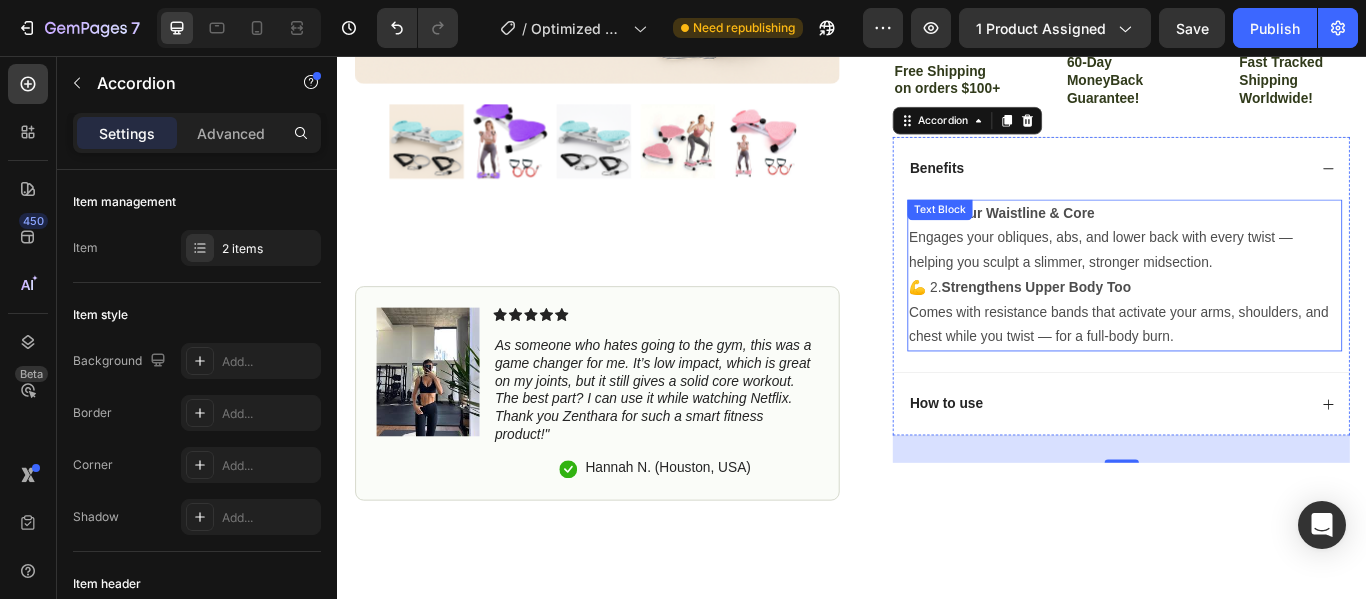 click on "Comes with resistance bands that activate your arms, shoulders, and chest while you twist — for a full-body burn." at bounding box center (1254, 370) 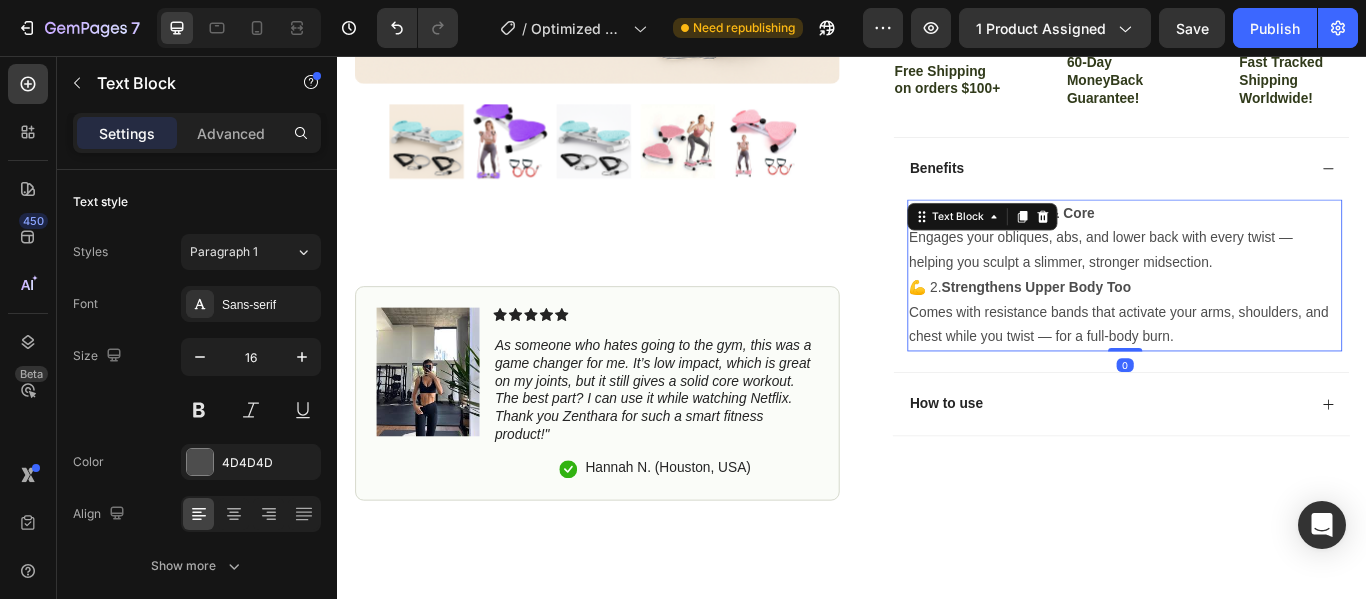 click on "Comes with resistance bands that activate your arms, shoulders, and chest while you twist — for a full-body burn." at bounding box center [1254, 370] 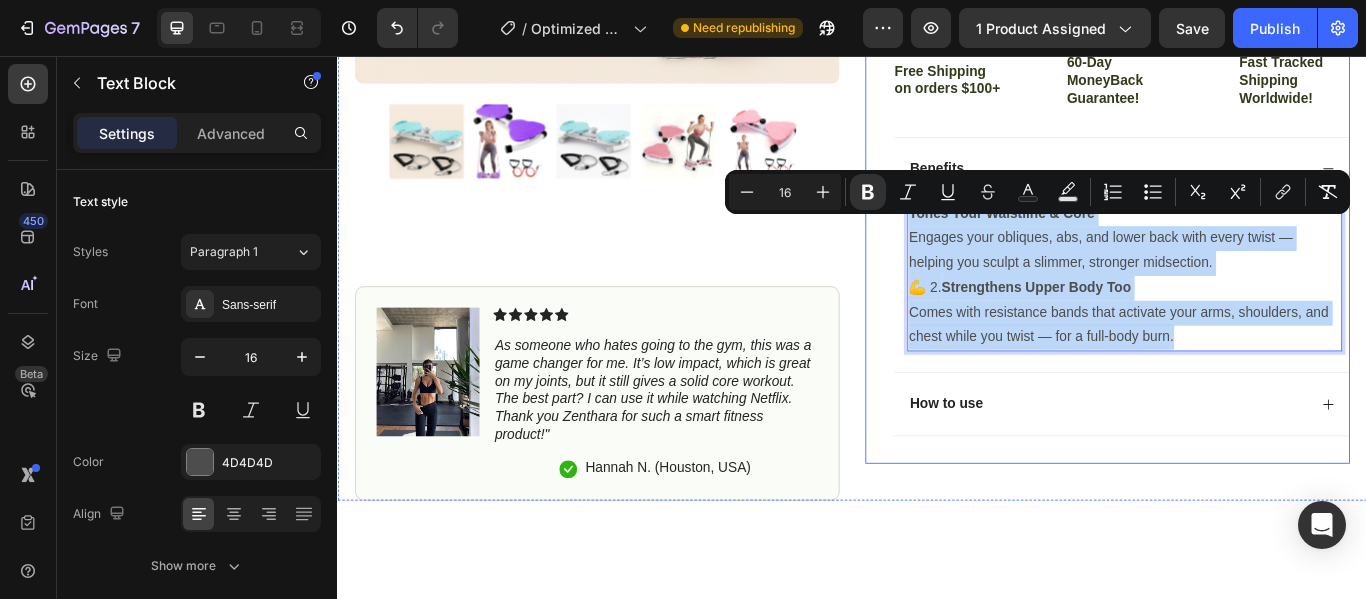 drag, startPoint x: 1307, startPoint y: 398, endPoint x: 965, endPoint y: 249, distance: 373.04825 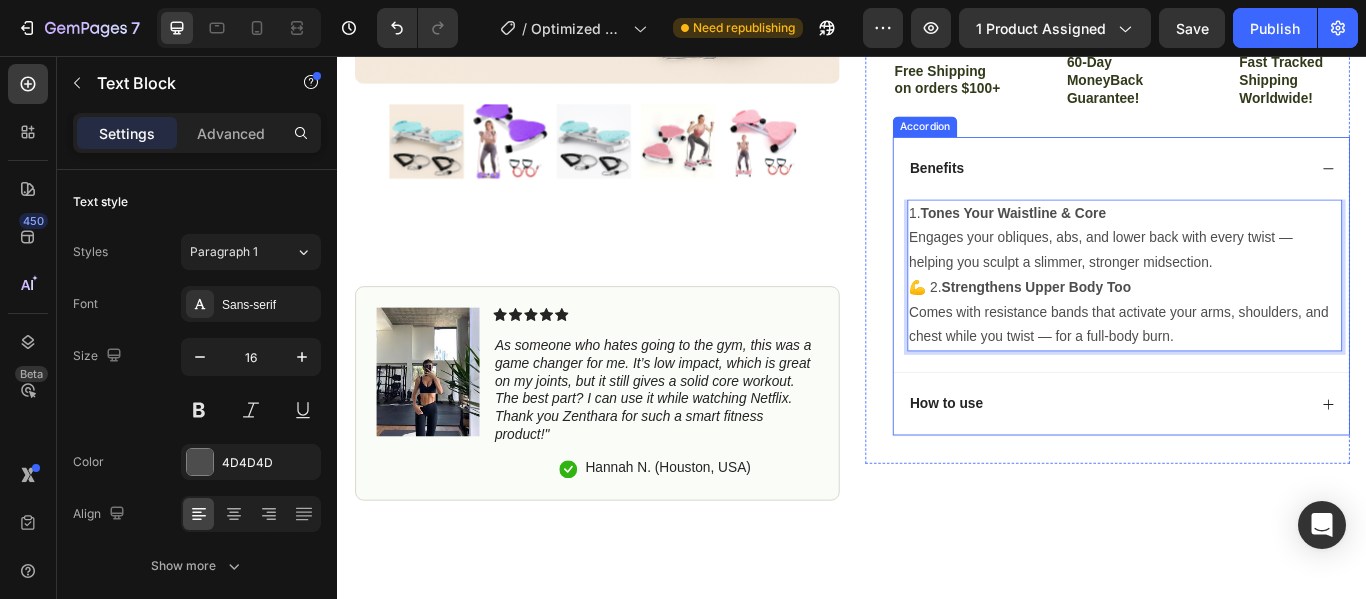 click on "How to use" at bounding box center [1234, 461] 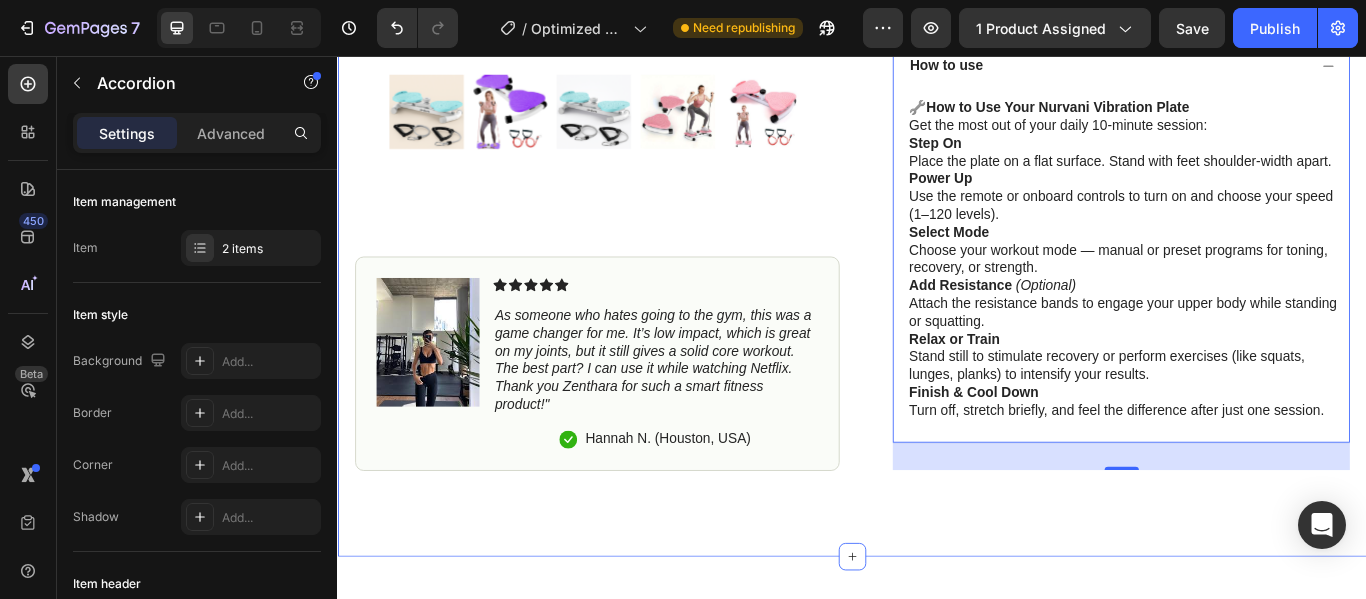 scroll, scrollTop: 906, scrollLeft: 0, axis: vertical 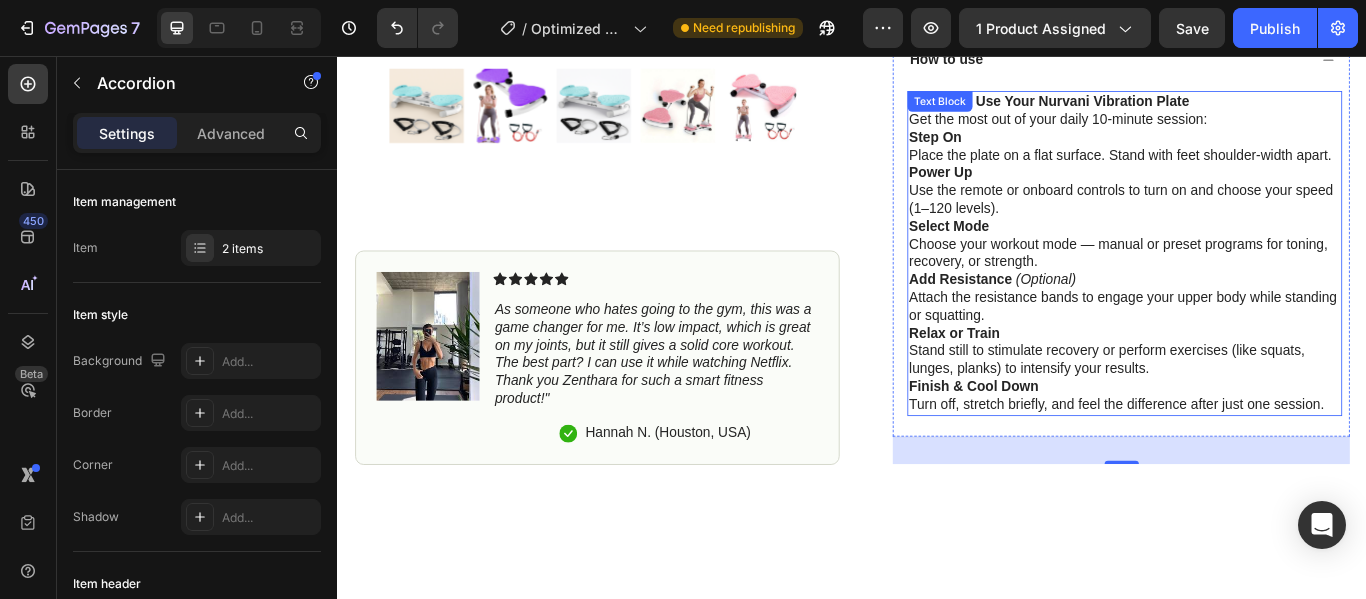 click on "Finish & Cool Down Turn off, stretch briefly, and feel the difference after just one session." at bounding box center [1254, 453] 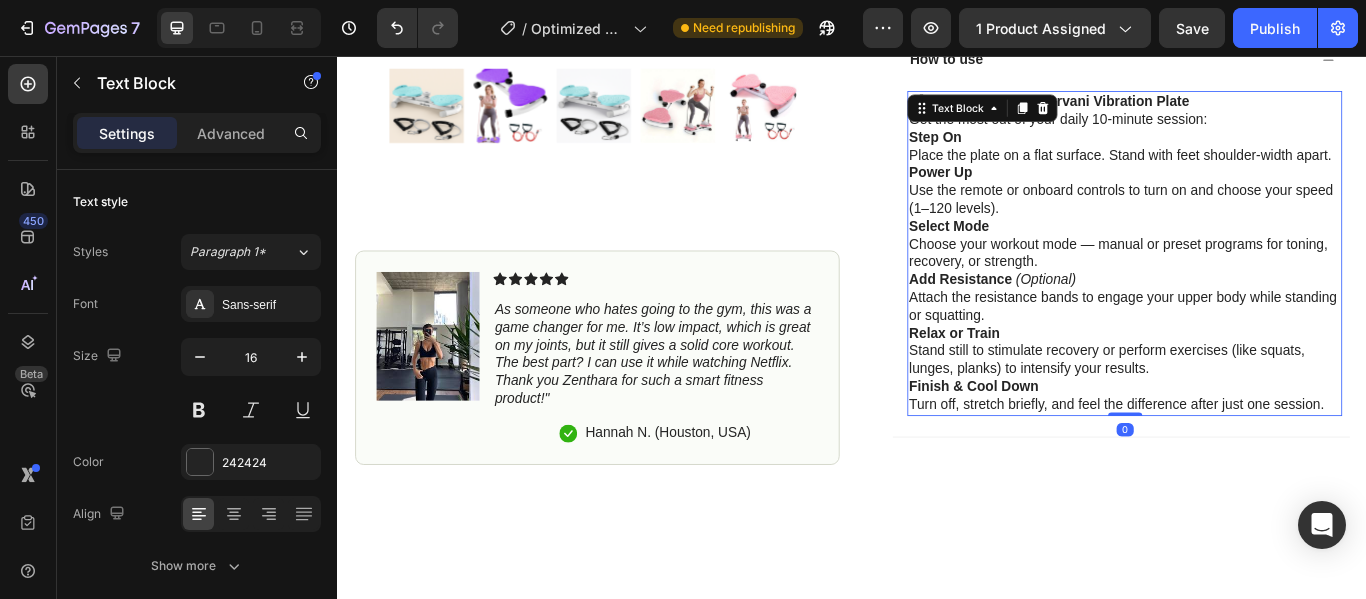 click on "Finish & Cool Down Turn off, stretch briefly, and feel the difference after just one session." at bounding box center (1254, 453) 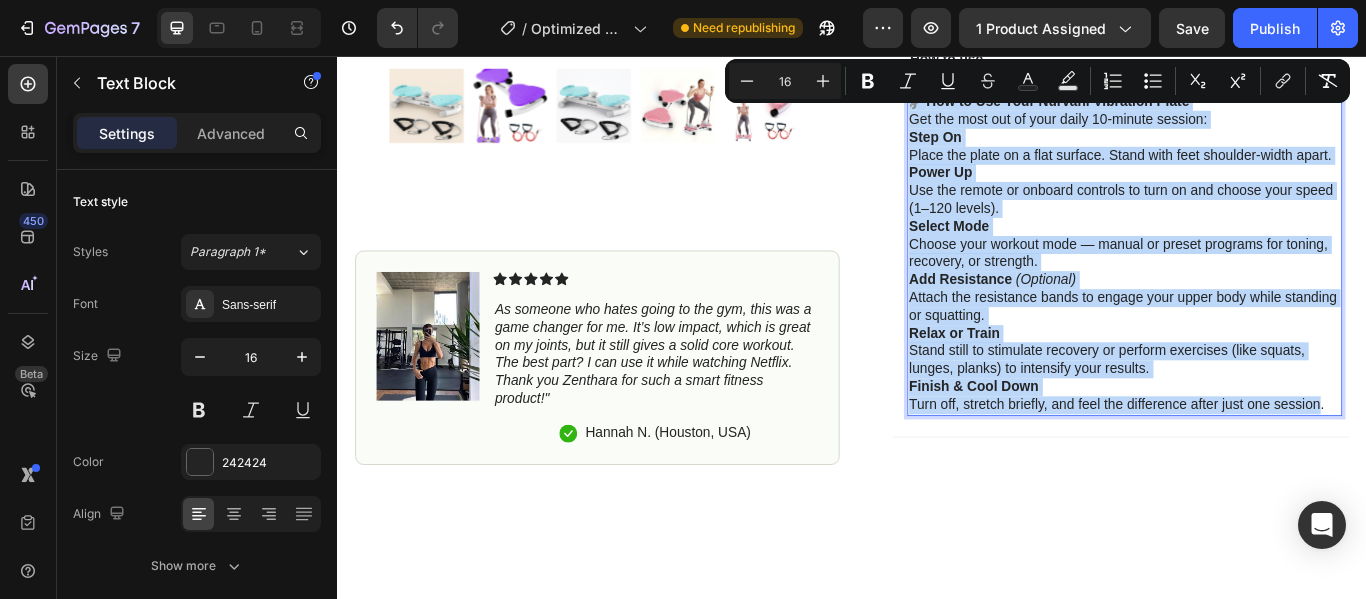 drag, startPoint x: 1475, startPoint y: 474, endPoint x: 993, endPoint y: 116, distance: 600.40656 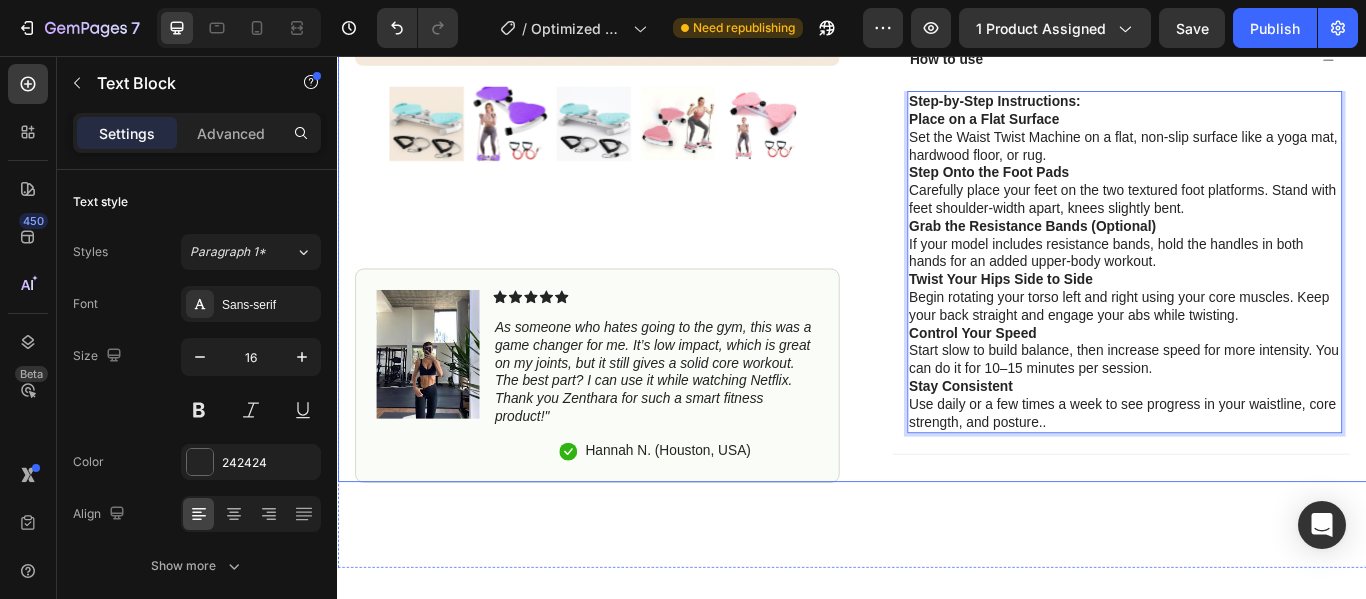 click on "Product Images #1 Home fitness Product of 2024 Text Block Image Icon Icon Icon Icon Icon Icon List As someone who hates going to the gym, this was a game changer for me. It’s low impact, which is great on my joints, but it still gives a solid core workout. The best part? I can use it while watching Netflix. Thank you Zenthara for such a smart fitness product!" Text Block
Icon [NAME] ([CITY], [COUNTRY]) Text Block Row Row Row Icon Icon Icon Icon Icon Icon List 4.8 based on 56,400 Customers Text Block Row waist twist machine Product Title
Full-Body Results in Minutes
Low-Impact, Joint-Friendly Movement
Supports Recovery & Flexibility
Compact, Quiet & Easy to Use Item List $79.99 Product Price Product Price $79.99 Product Price Product Price 50% OFF Discount Tag Row Setup options like colors, sizes with product variant.       Add new variant   or   sync data Product Variants & Swatches
Icon" at bounding box center (937, -110) 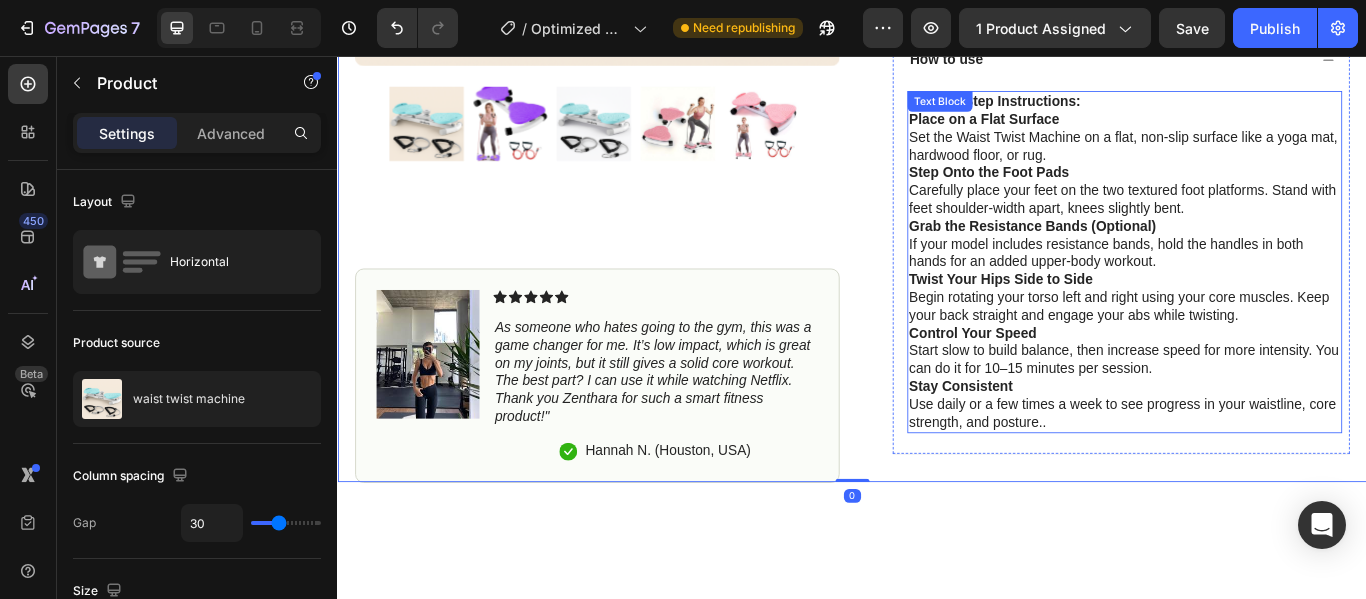 scroll, scrollTop: 806, scrollLeft: 0, axis: vertical 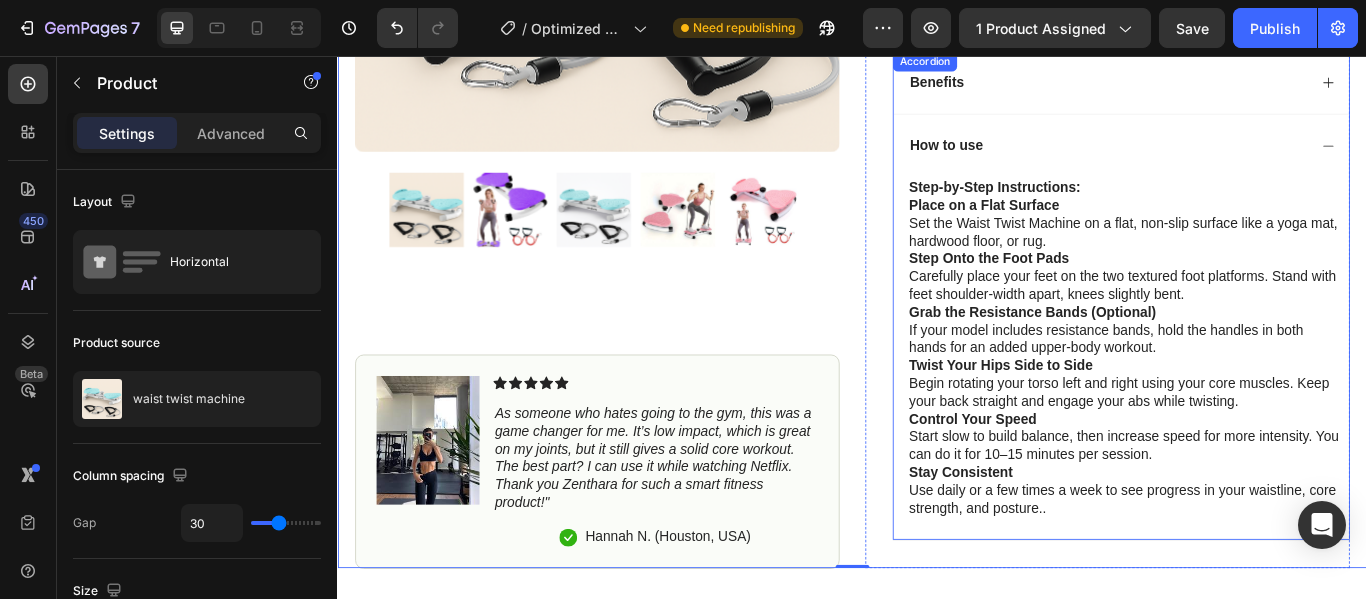 click on "How to use" at bounding box center (1234, 160) 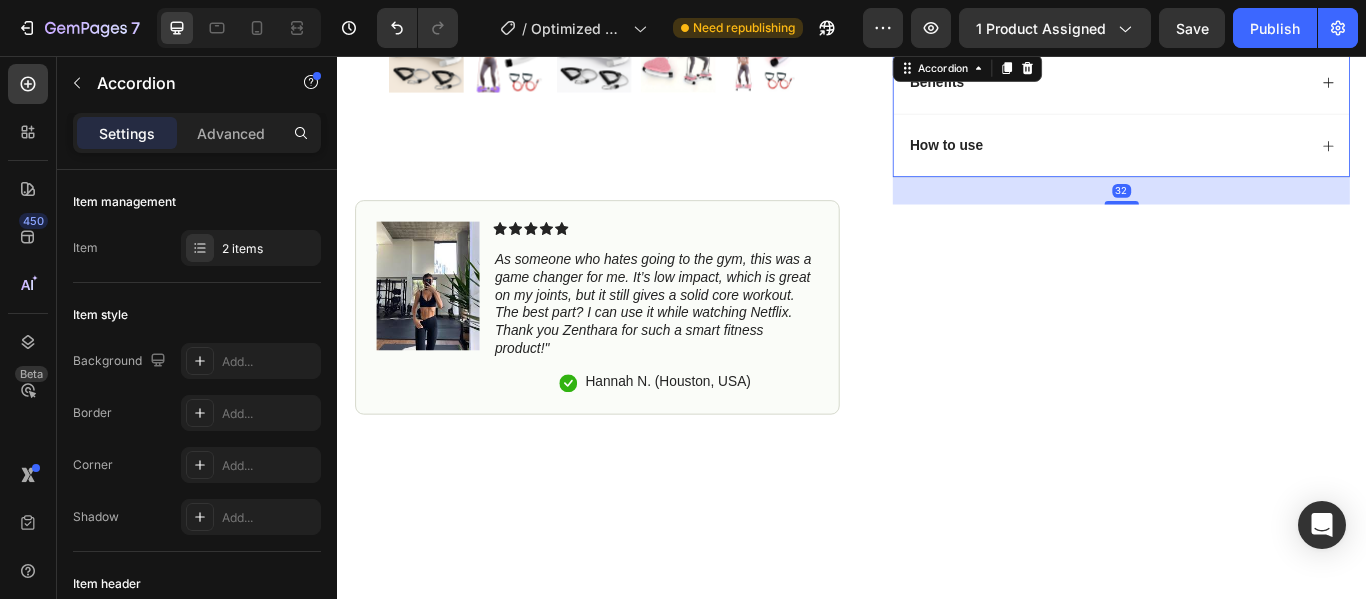 click at bounding box center [937, 803] 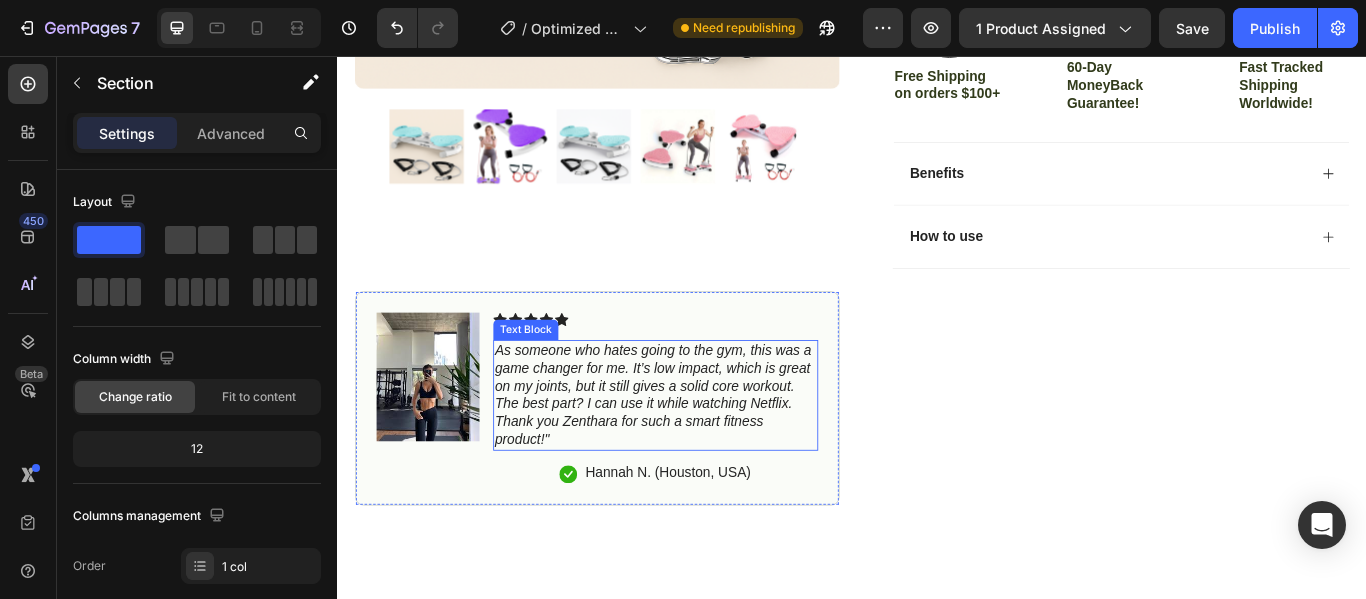 scroll, scrollTop: 0, scrollLeft: 0, axis: both 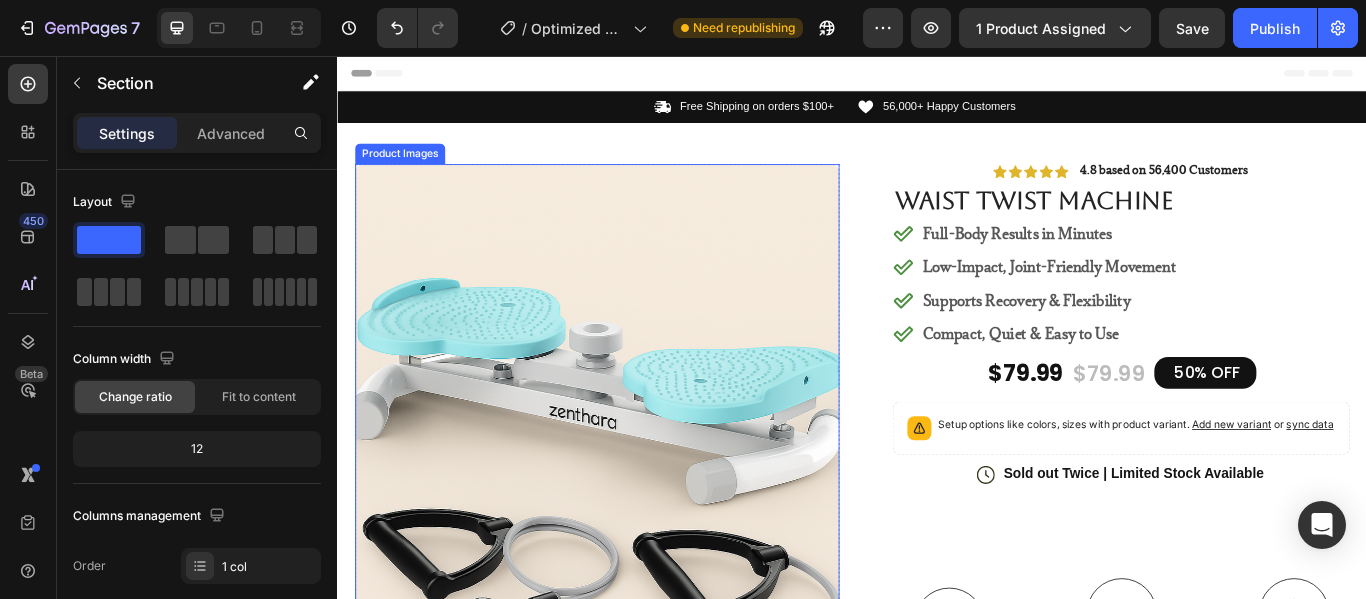 click at bounding box center (639, 488) 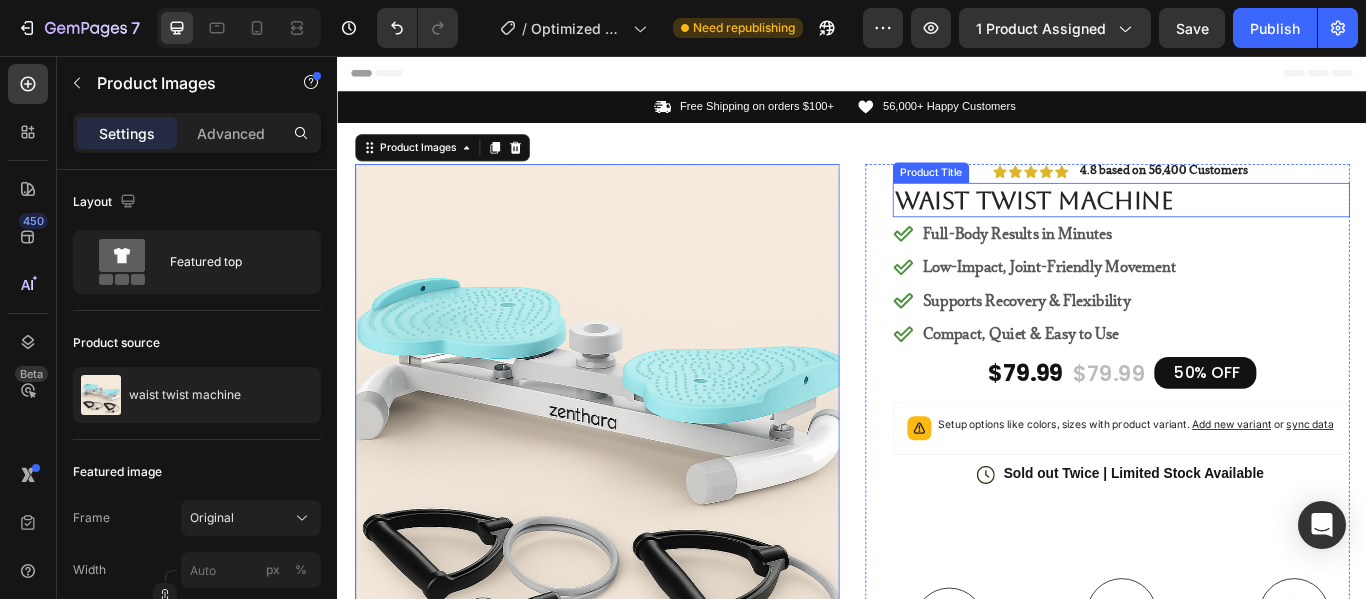 click on "waist twist machine" at bounding box center [1250, 224] 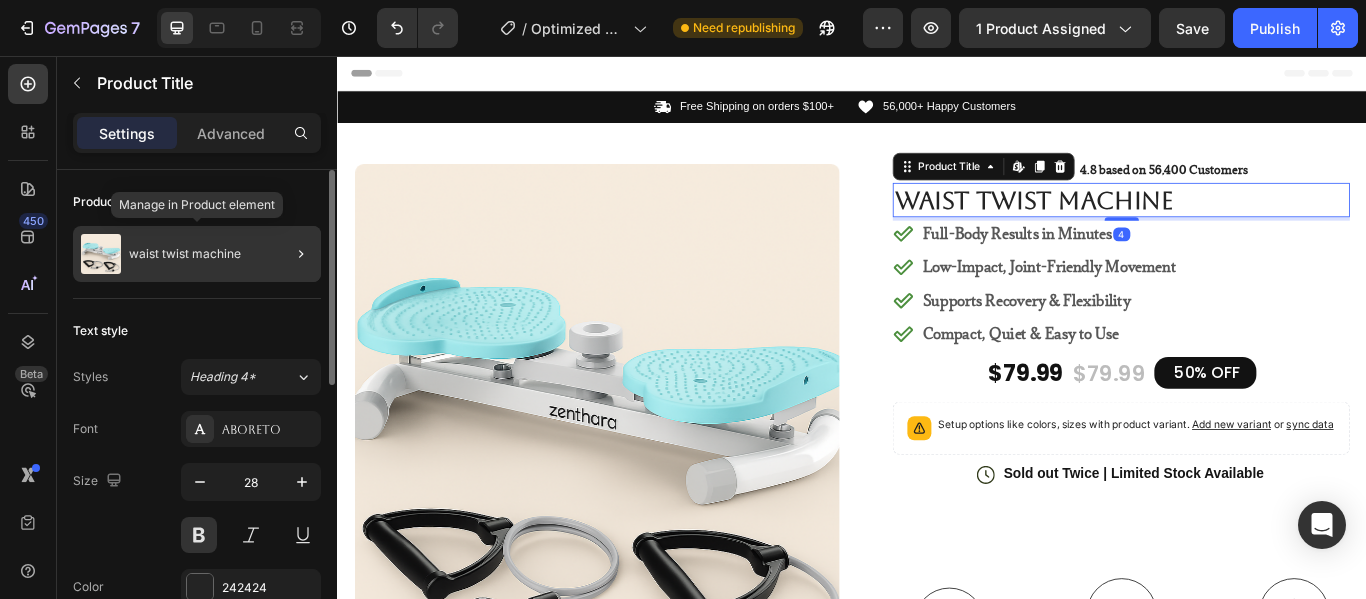 click on "waist twist machine" at bounding box center (185, 254) 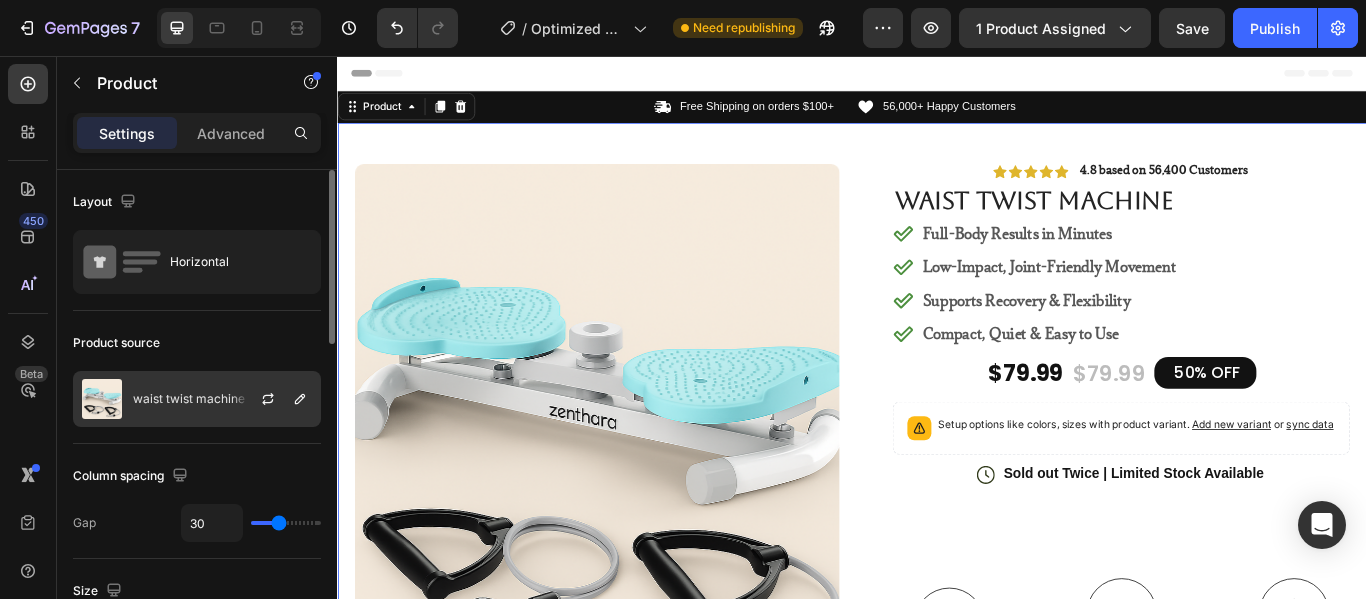 click on "waist twist machine" at bounding box center [189, 399] 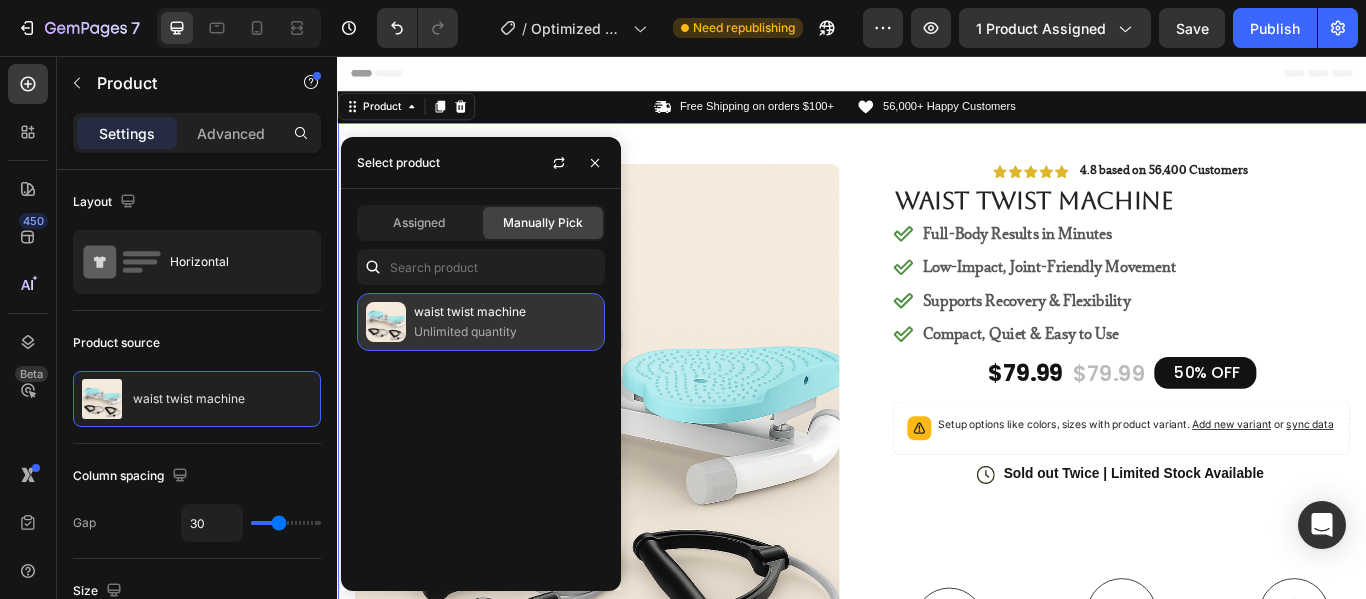 click on "waist twist machine" at bounding box center [505, 312] 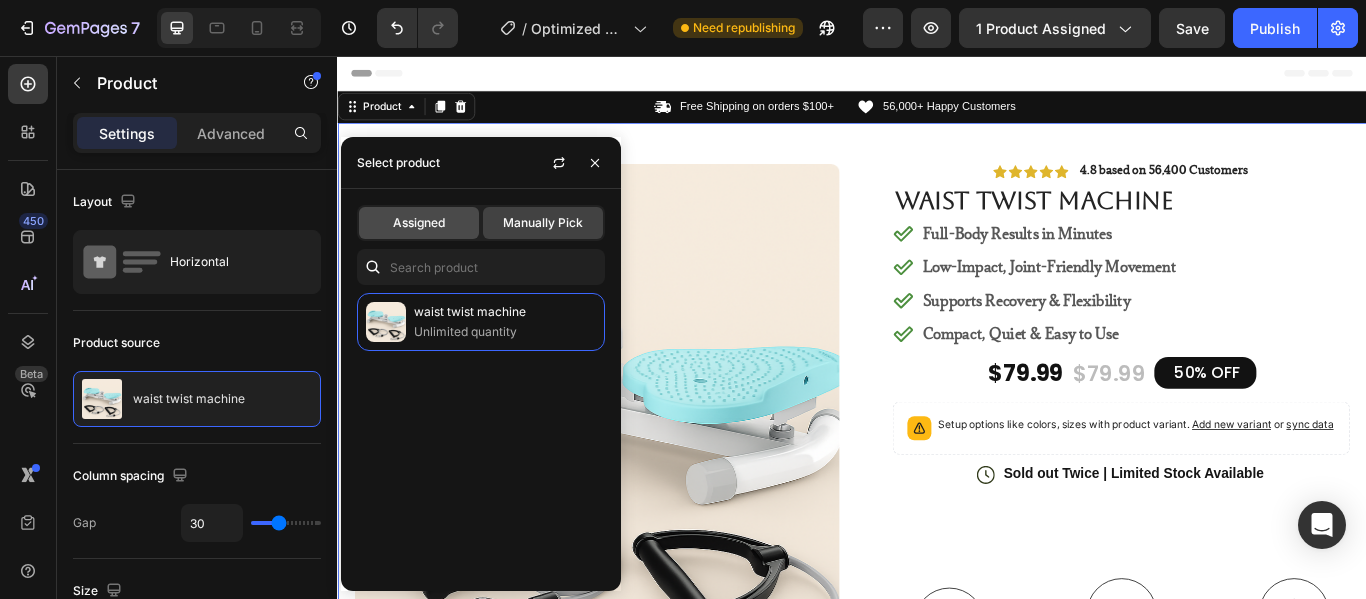click on "Assigned" 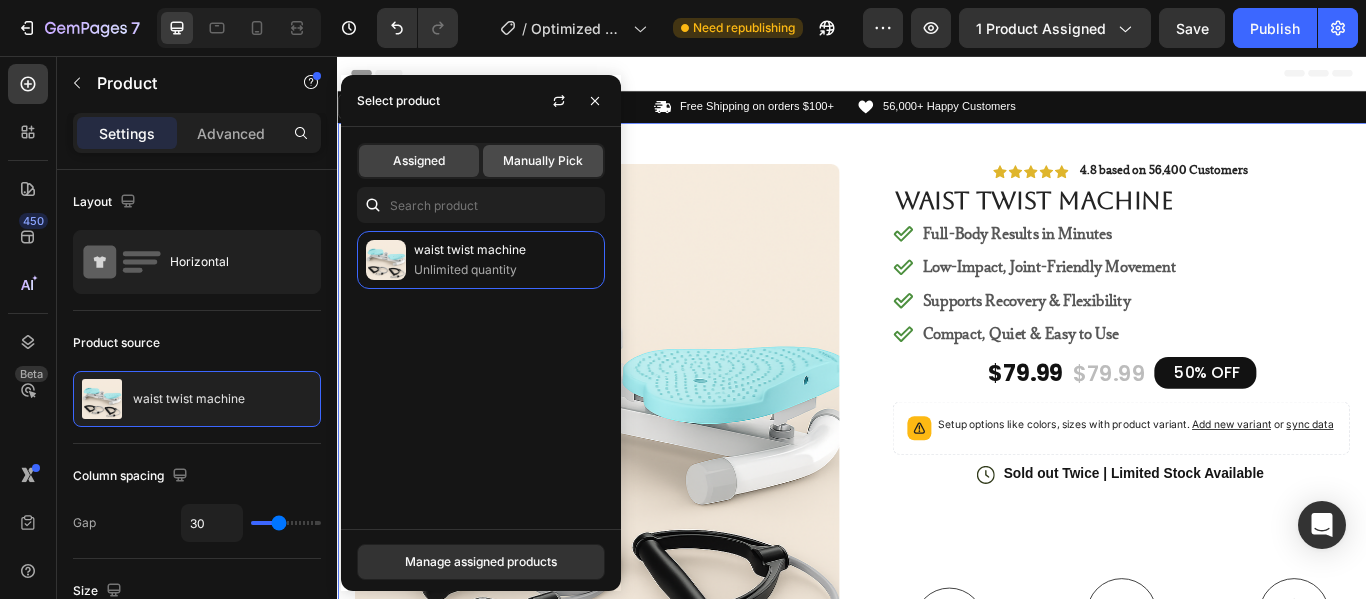 click on "Manually Pick" 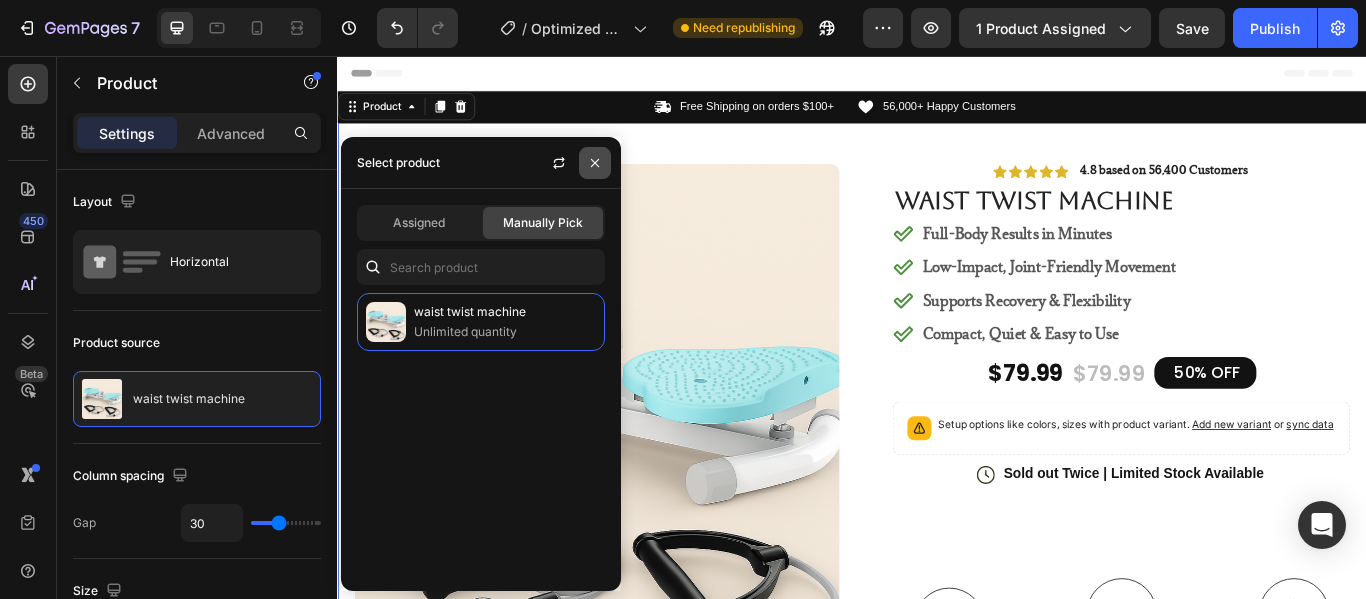 click 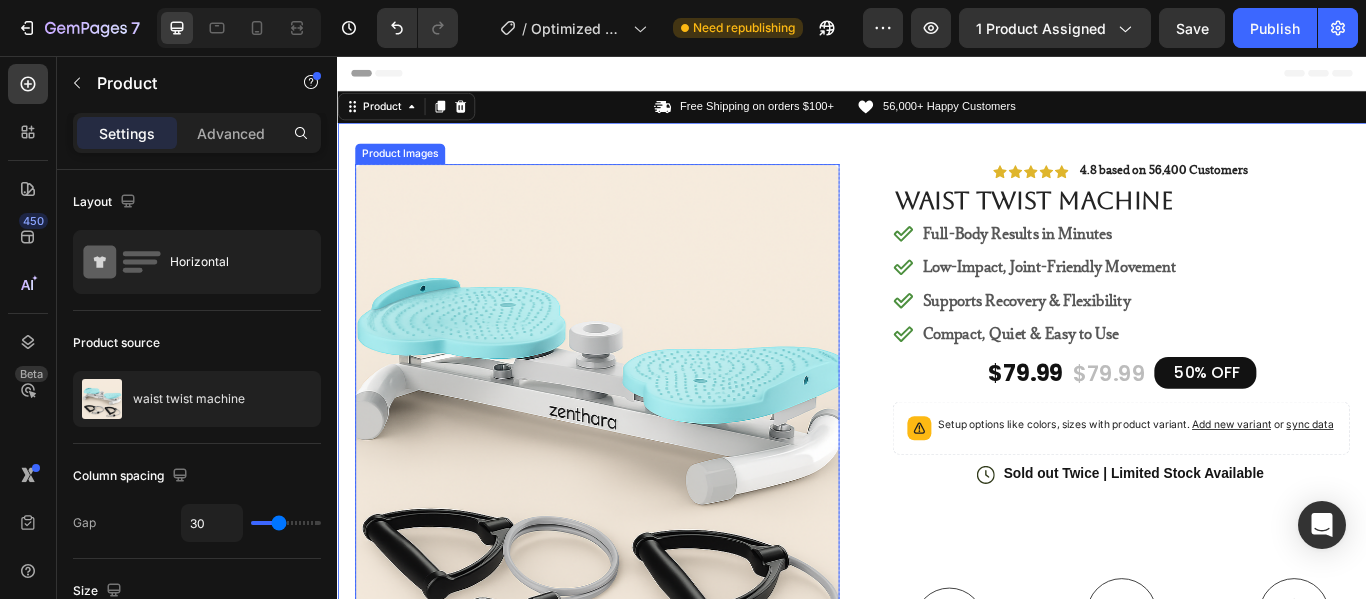 click at bounding box center (639, 488) 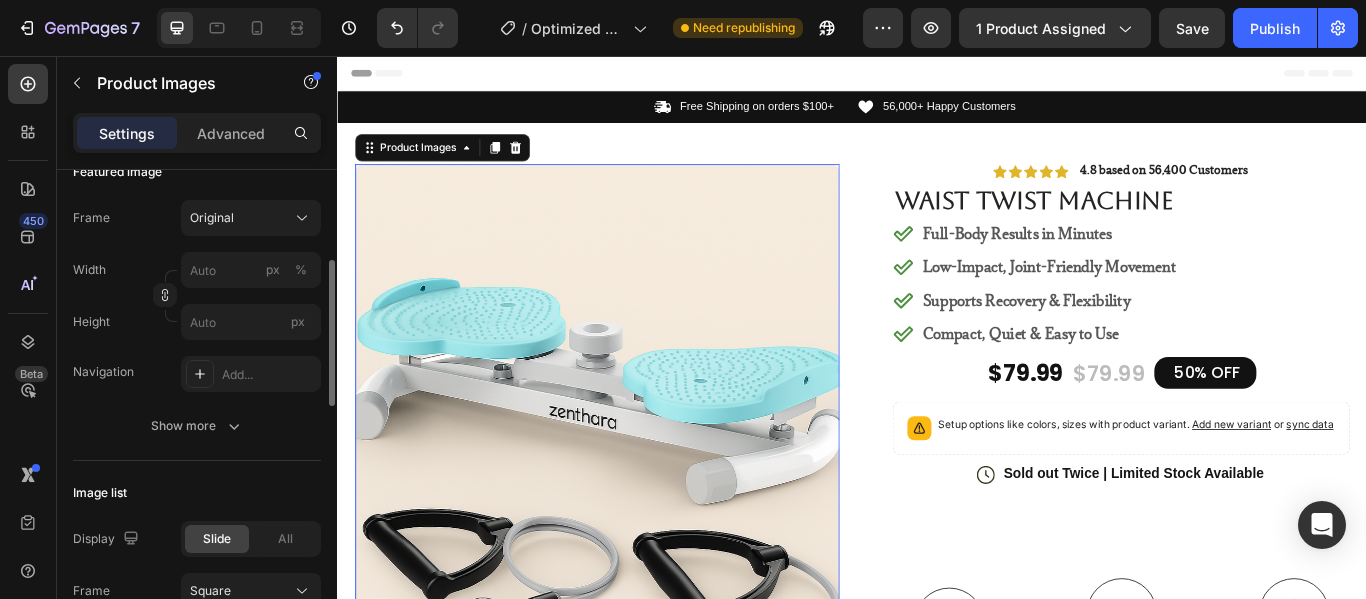 scroll, scrollTop: 0, scrollLeft: 0, axis: both 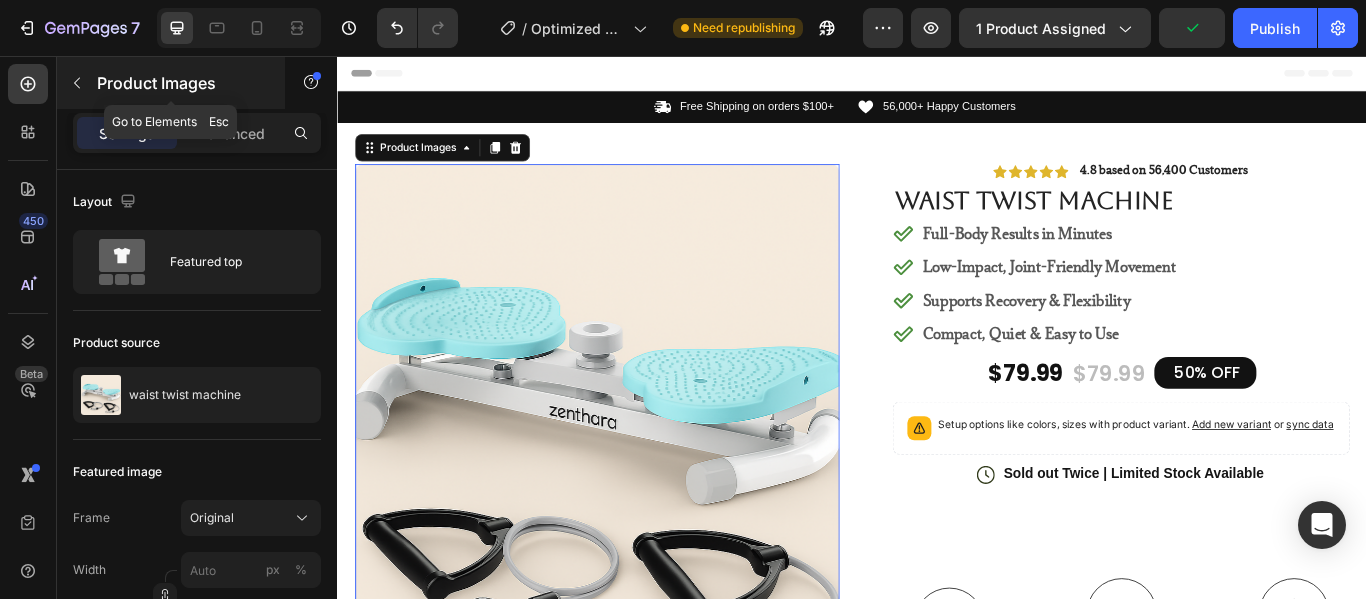 click at bounding box center (77, 83) 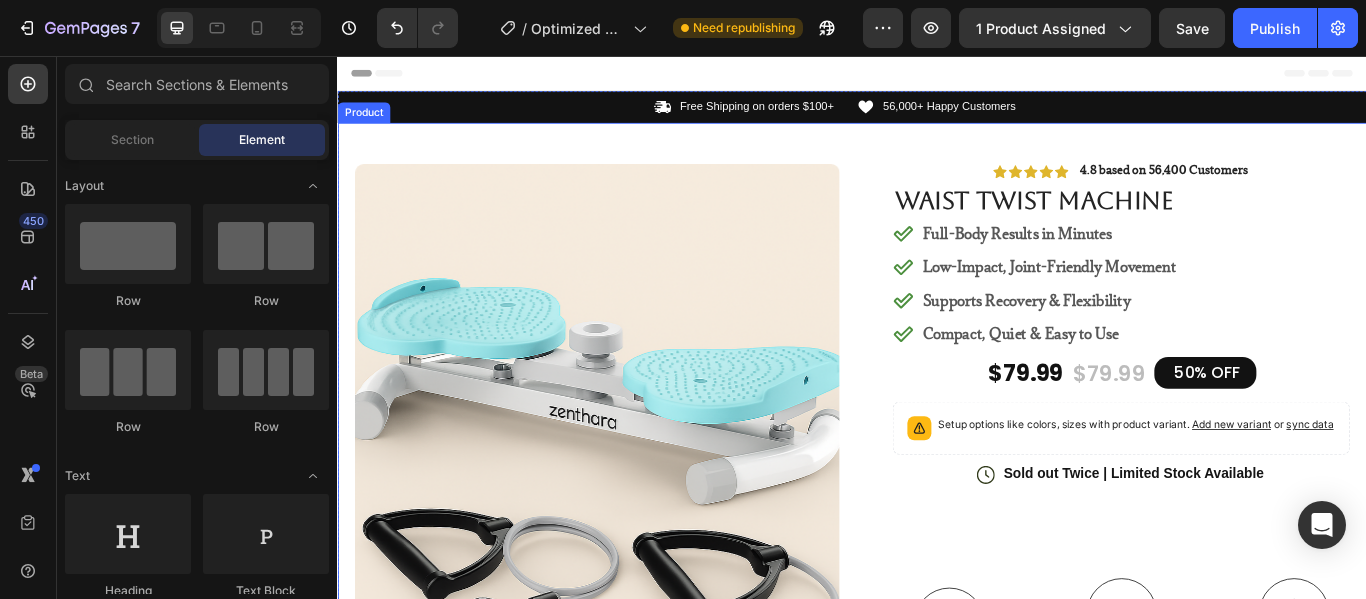 click on "Product Images #1 Home fitness Product of 2024 Text Block Image Icon Icon Icon Icon Icon Icon List As someone who hates going to the gym, this was a game changer for me. It’s low impact, which is great on my joints, but it still gives a solid core workout. The best part? I can use it while watching Netflix. Thank you Zenthara for such a smart fitness product!" Text Block
Icon [NAME] ([CITY], [COUNTRY]) Text Block Row Row Row Icon Icon Icon Icon Icon Icon List 4.8 based on 56,400 Customers Text Block Row waist twist machine Product Title
Full-Body Results in Minutes
Low-Impact, Joint-Friendly Movement
Supports Recovery & Flexibility
Compact, Quiet & Easy to Use Item List $79.99 Product Price Product Price $79.99 Product Price Product Price 50% OFF Discount Tag Row Setup options like colors, sizes with product variant.       Add new variant   or   sync data Product Variants & Swatches
Icon" at bounding box center (937, 707) 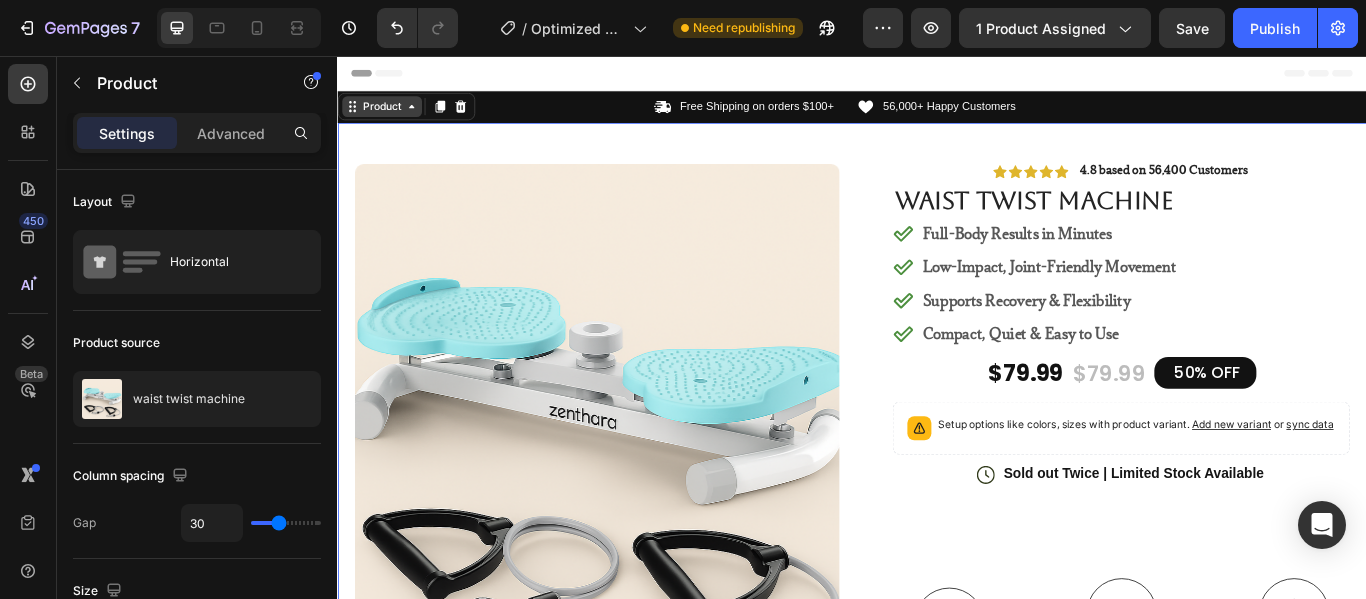 click 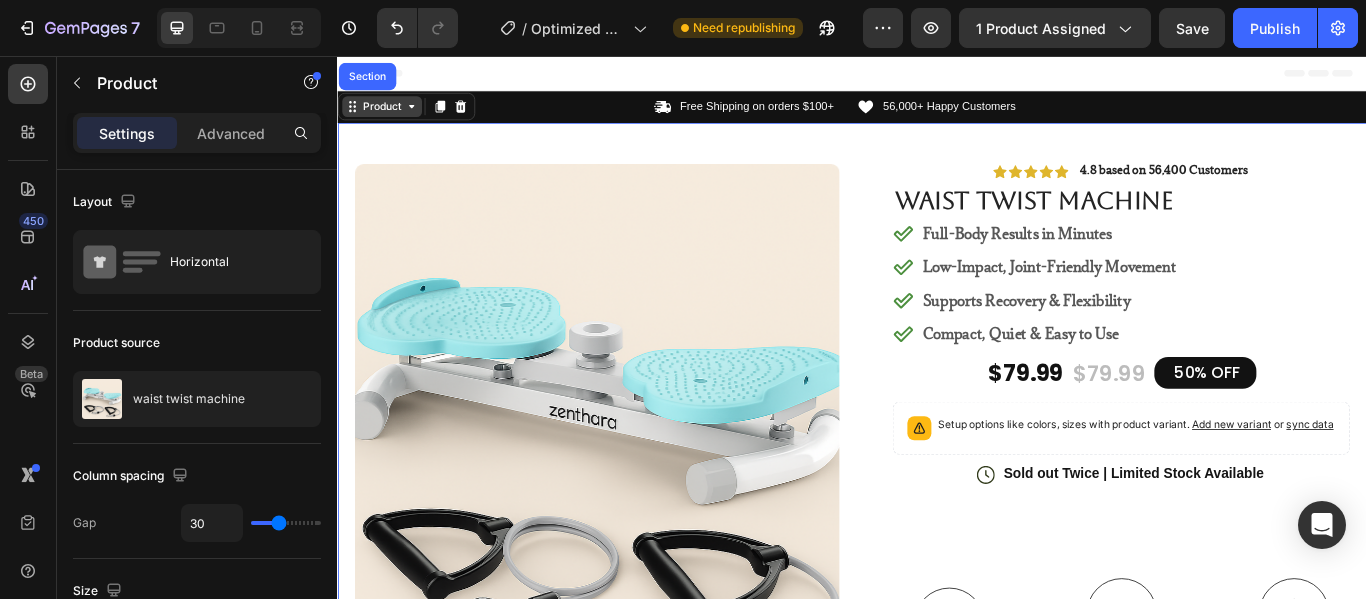 click on "Product Section" at bounding box center (417, 115) 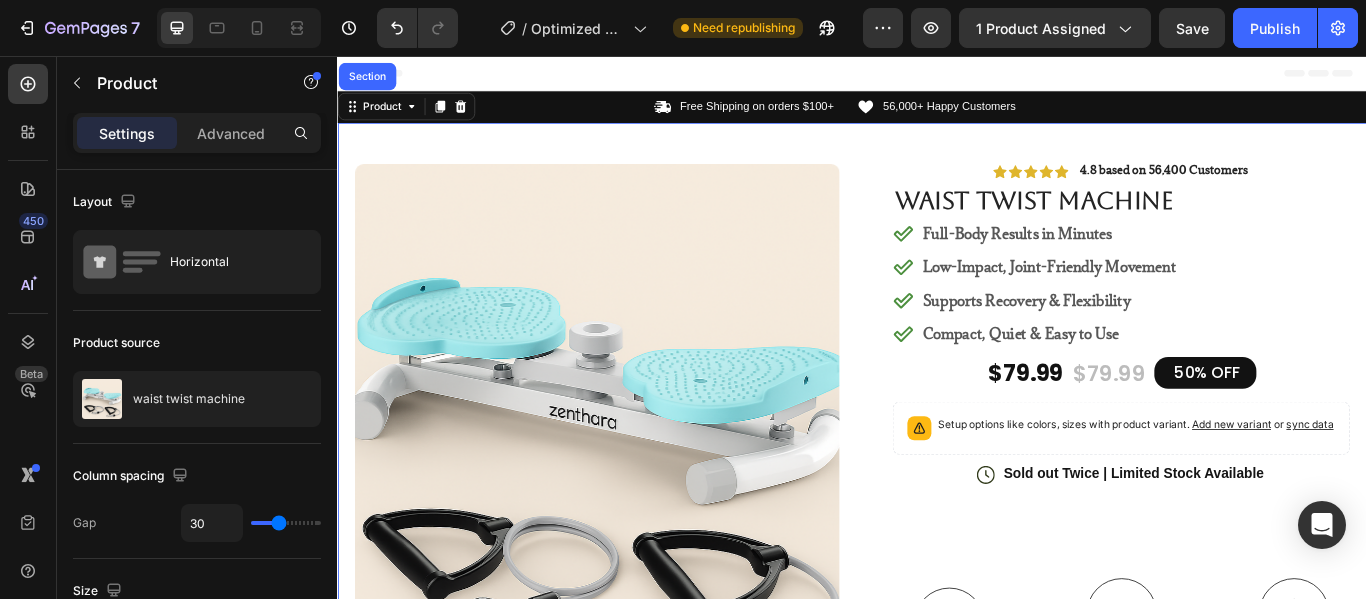 click on "Product Images #1 Home fitness Product of 2024 Text Block Image Icon Icon Icon Icon Icon Icon List As someone who hates going to the gym, this was a game changer for me. It’s low impact, which is great on my joints, but it still gives a solid core workout. The best part? I can use it while watching Netflix. Thank you Zenthara for such a smart fitness product!" Text Block
Icon [NAME] ([CITY], [COUNTRY]) Text Block Row Row Row Icon Icon Icon Icon Icon Icon List 4.8 based on 56,400 Customers Text Block Row waist twist machine Product Title
Full-Body Results in Minutes
Low-Impact, Joint-Friendly Movement
Supports Recovery & Flexibility
Compact, Quiet & Easy to Use Item List $79.99 Product Price Product Price $79.99 Product Price Product Price 50% OFF Discount Tag Row Setup options like colors, sizes with product variant.       Add new variant   or   sync data Product Variants & Swatches
Icon" at bounding box center [937, 707] 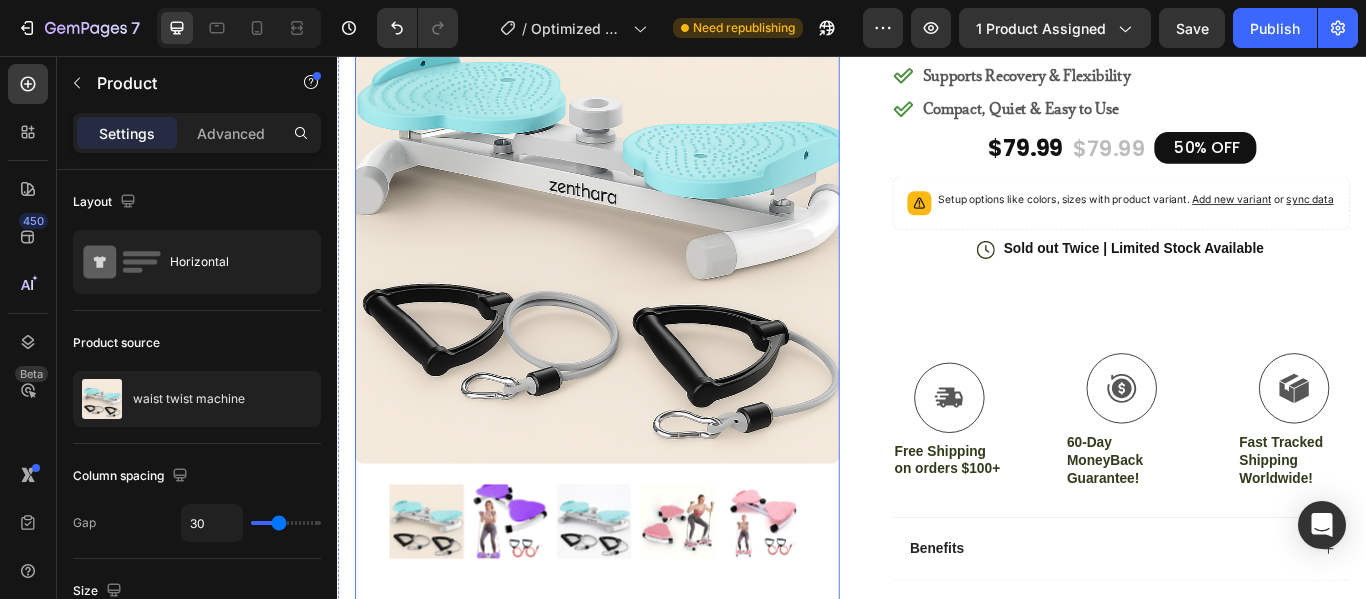 scroll, scrollTop: 200, scrollLeft: 0, axis: vertical 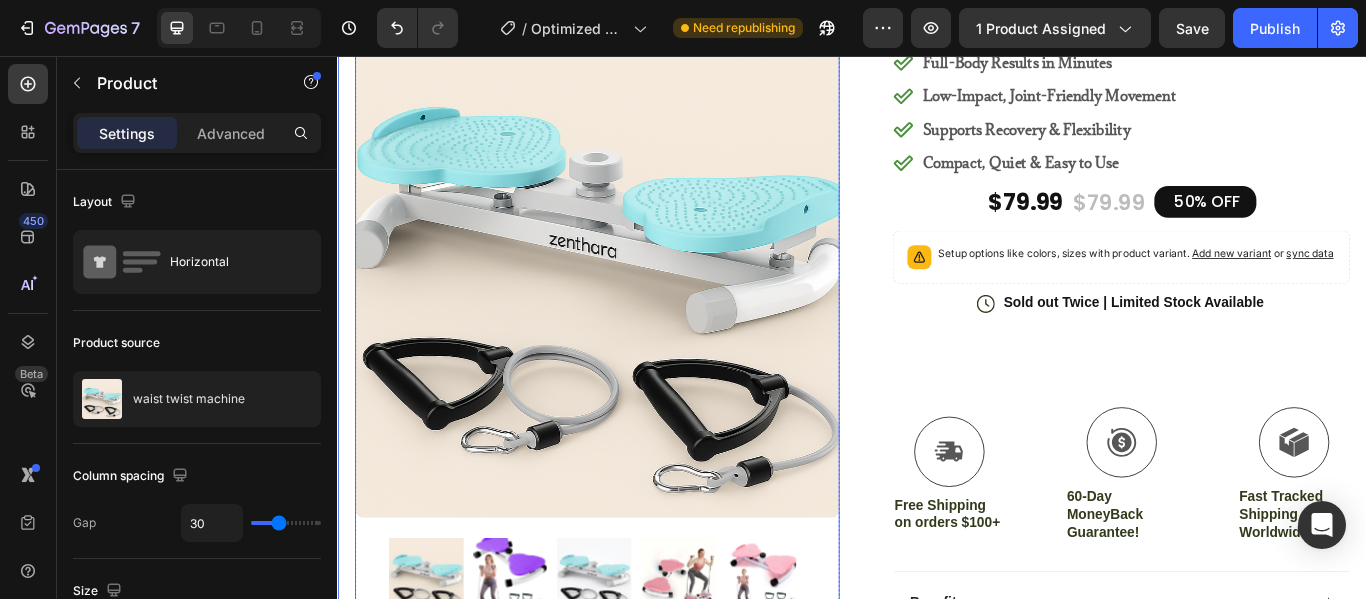 click at bounding box center [639, 288] 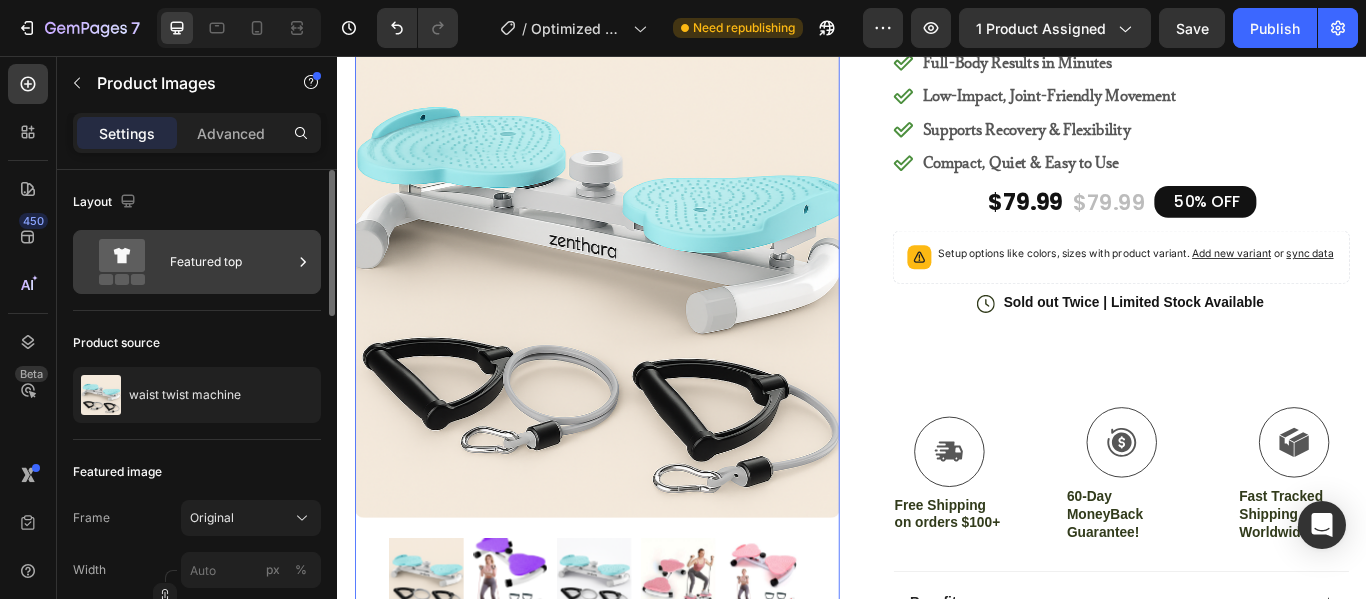 click on "Featured top" at bounding box center [231, 262] 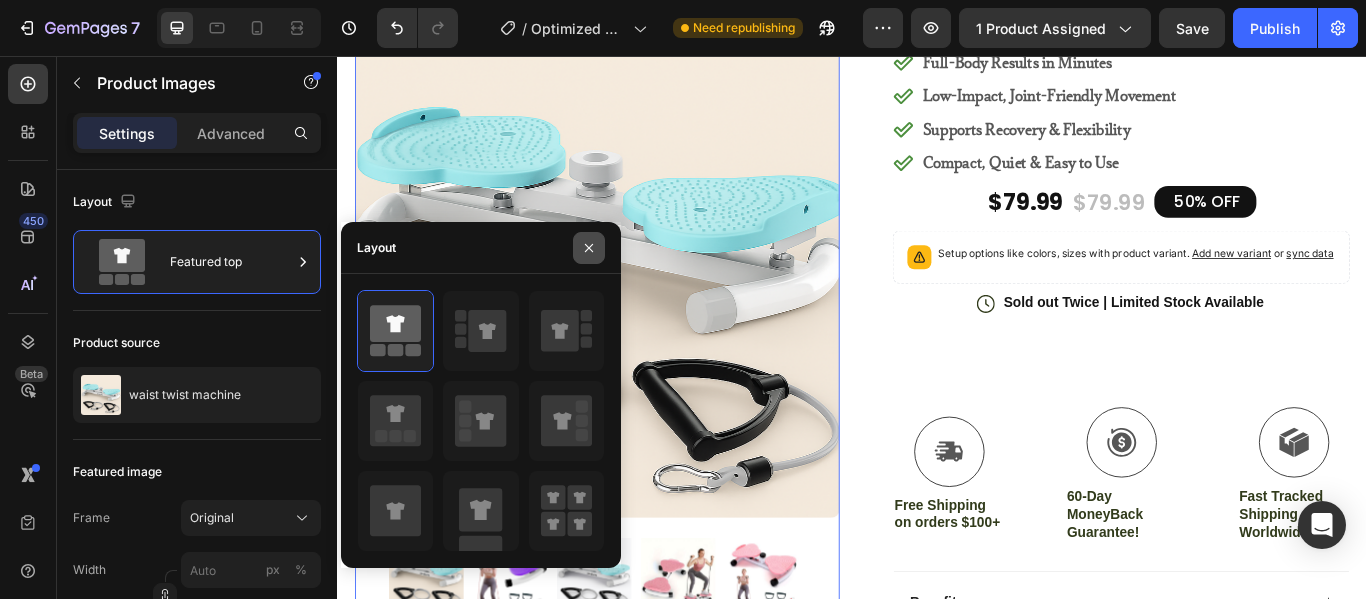 click 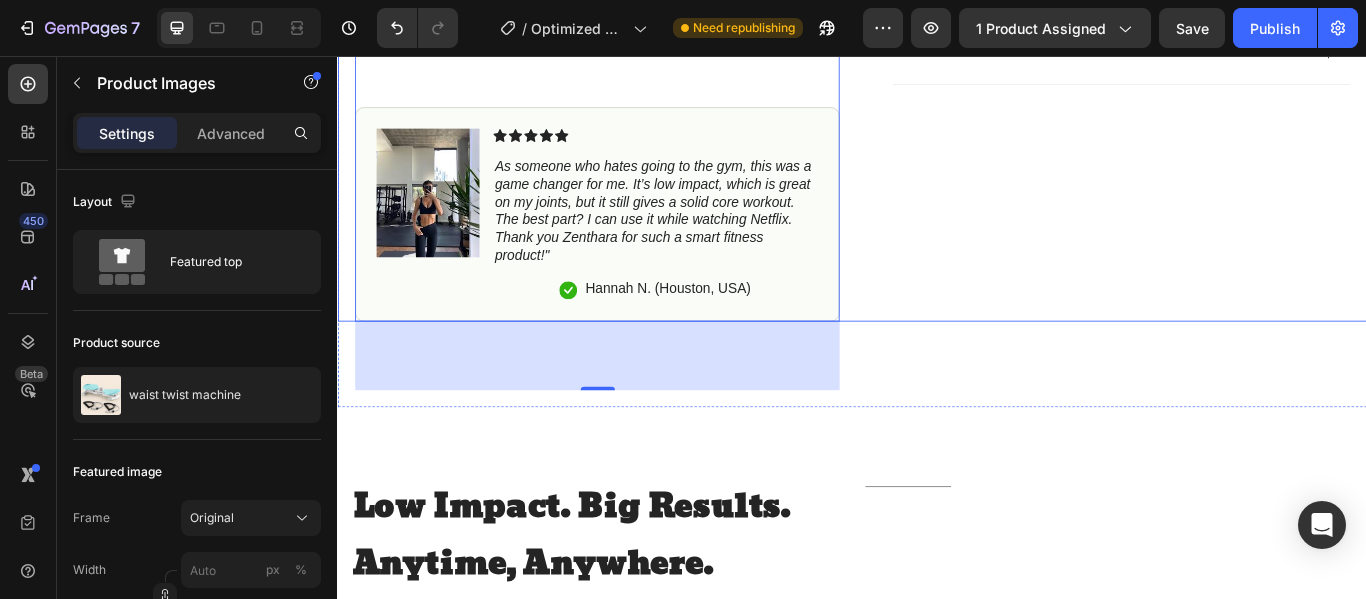 scroll, scrollTop: 1000, scrollLeft: 0, axis: vertical 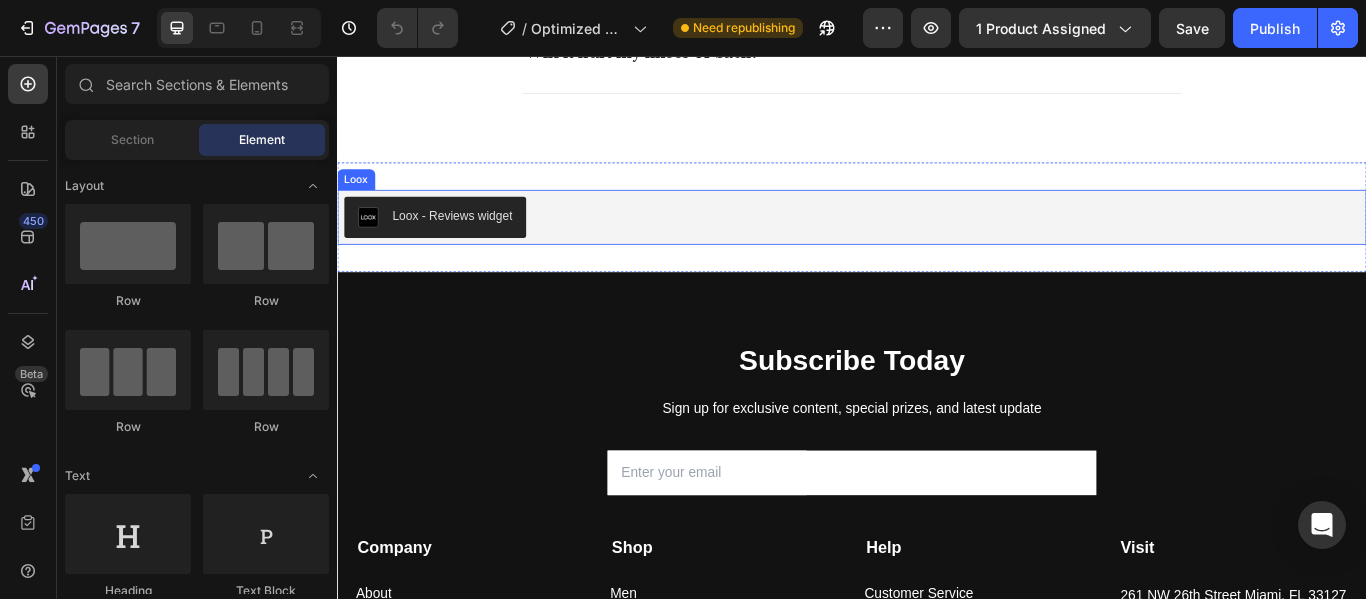 click on "Loox - Reviews widget" at bounding box center (471, 242) 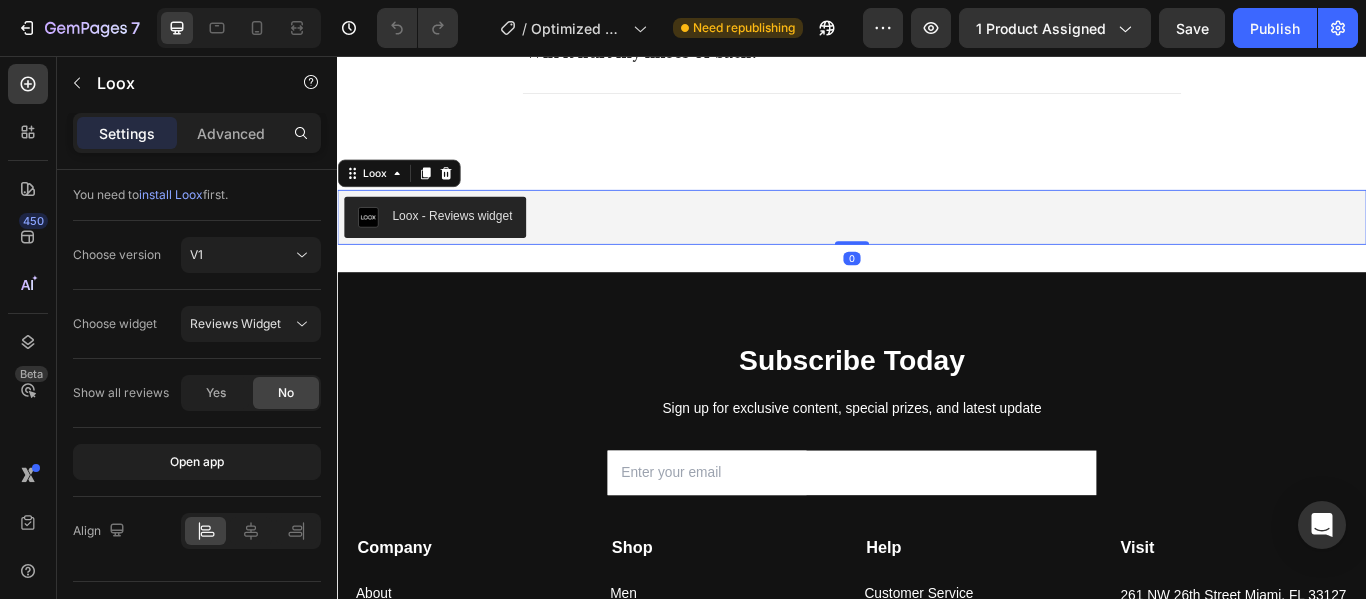 click on "Loox - Reviews widget" at bounding box center (471, 242) 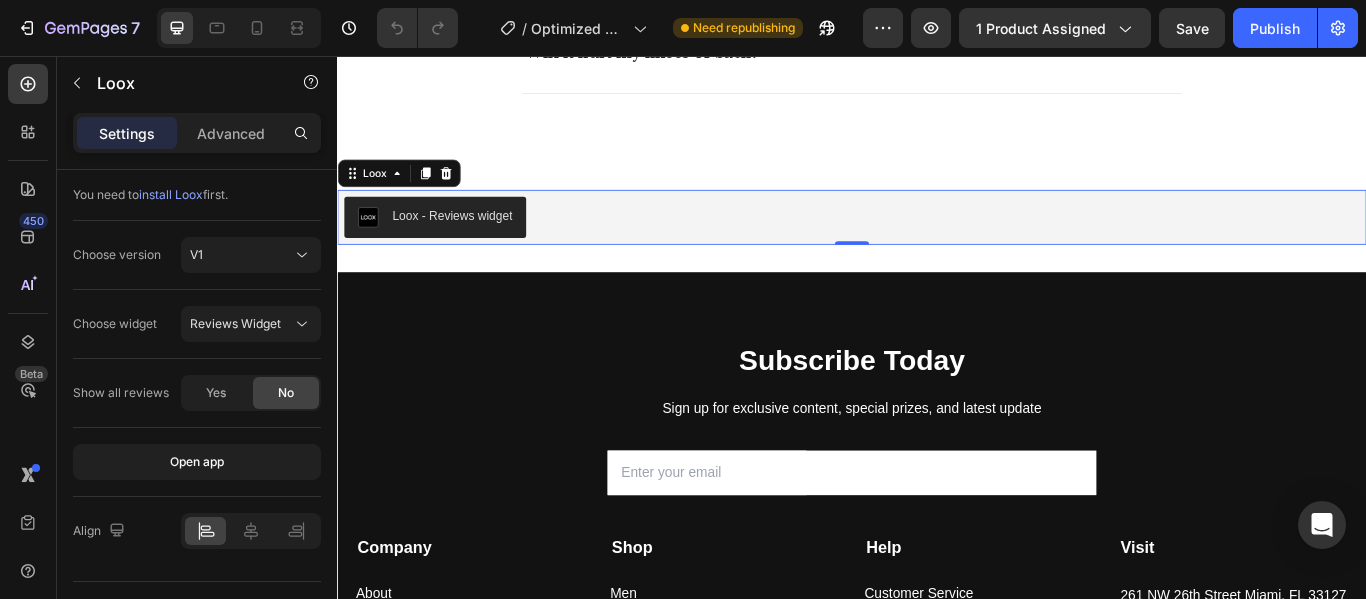 click on "Loox - Reviews widget" at bounding box center (471, 242) 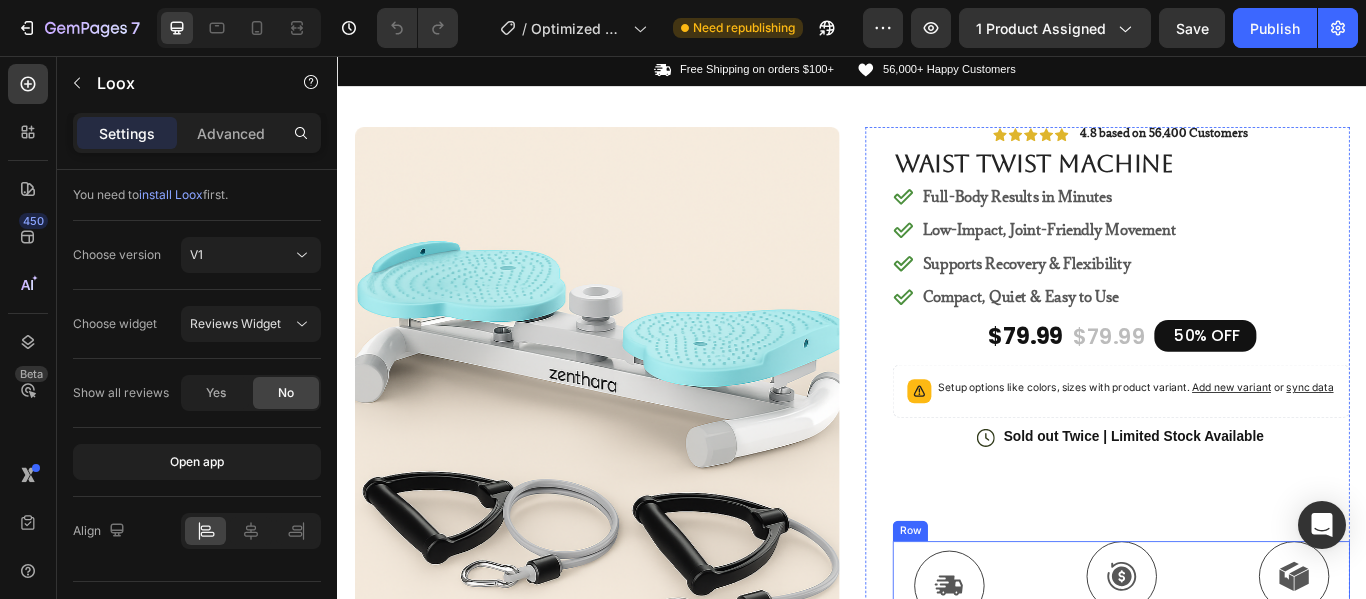 scroll, scrollTop: 0, scrollLeft: 0, axis: both 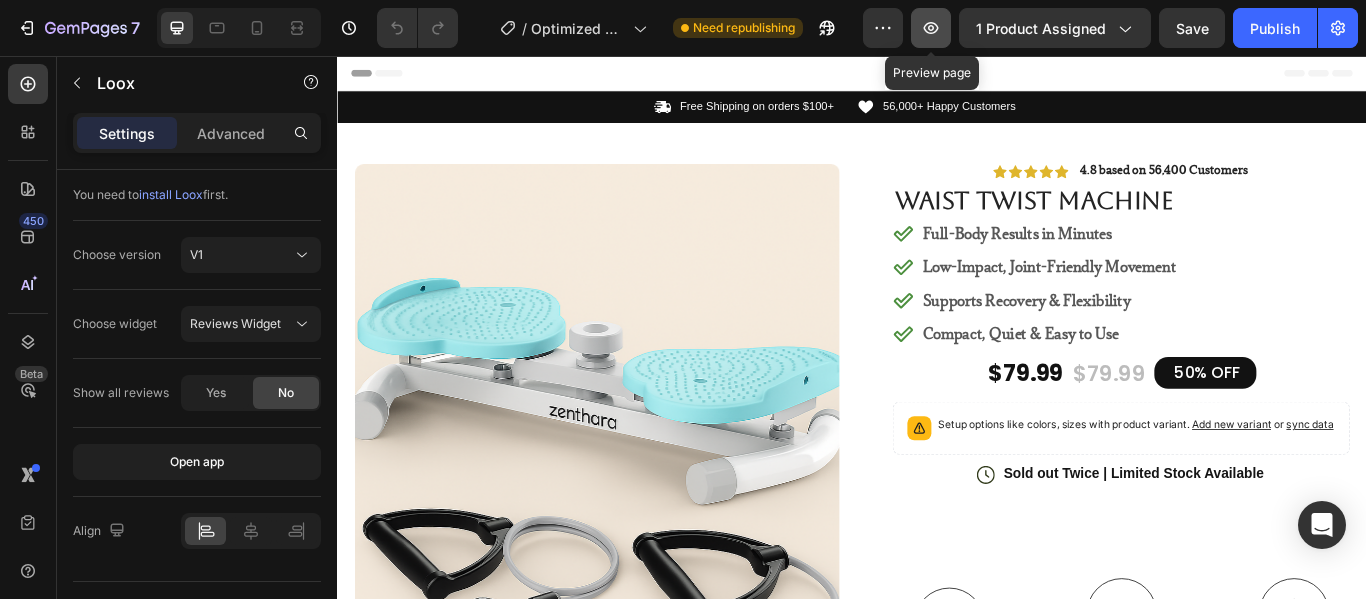click 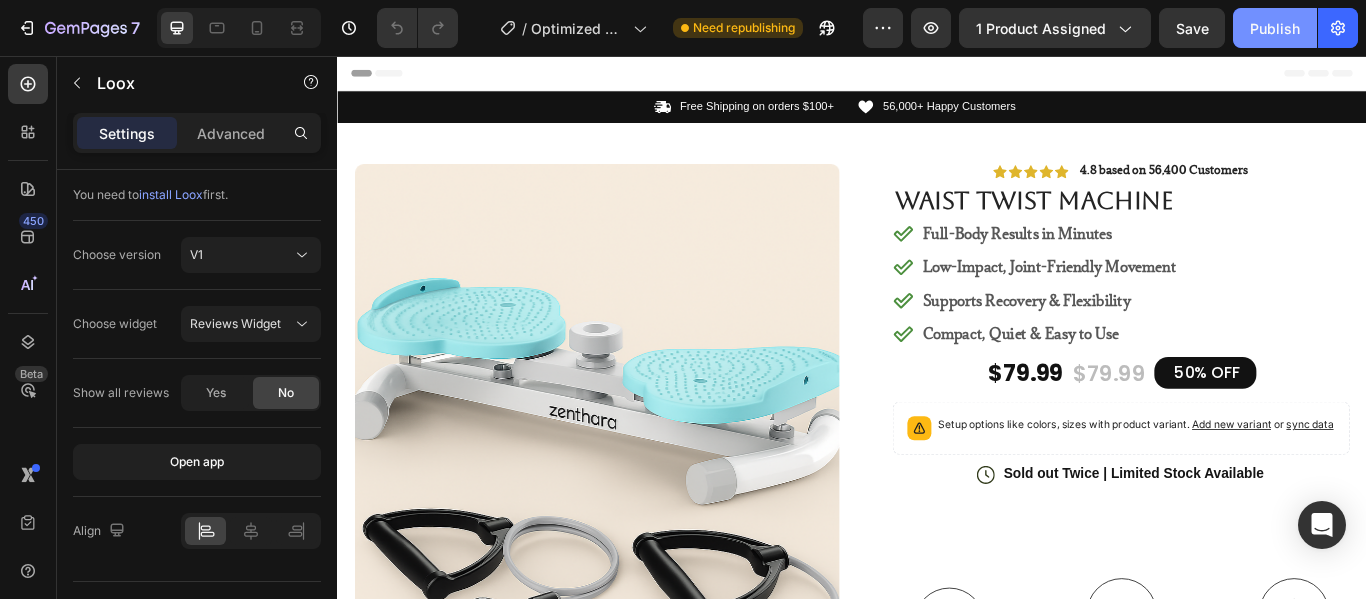 click on "Publish" at bounding box center (1275, 28) 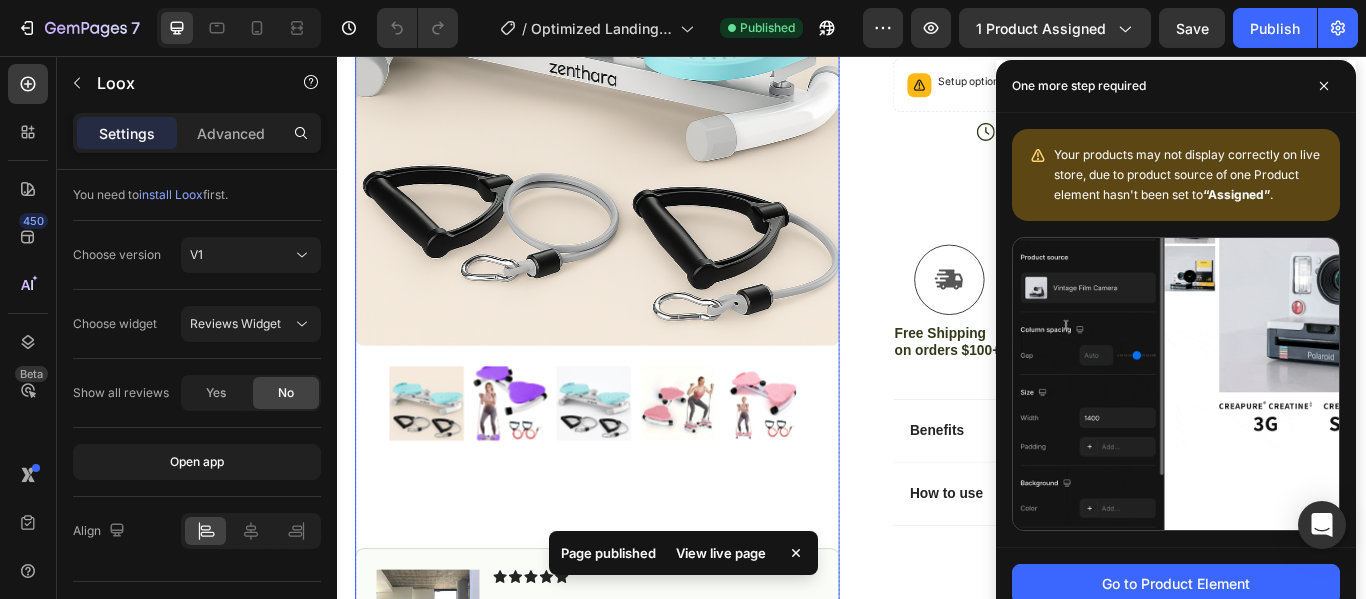 scroll, scrollTop: 0, scrollLeft: 0, axis: both 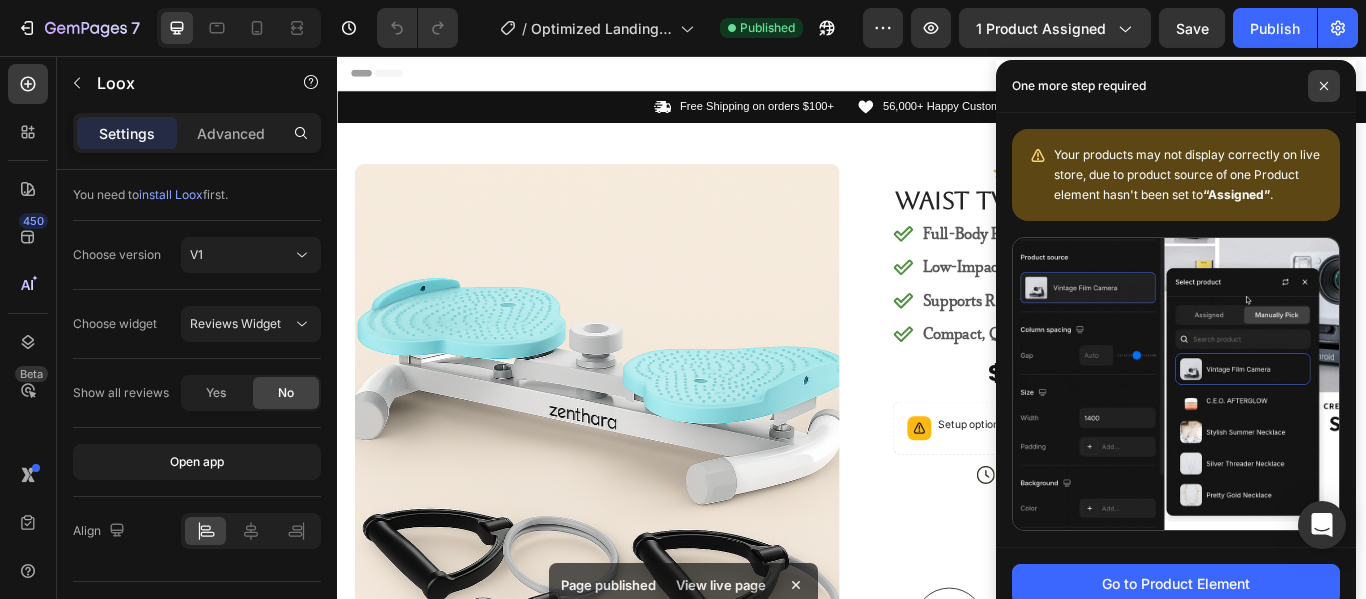 click at bounding box center (1324, 86) 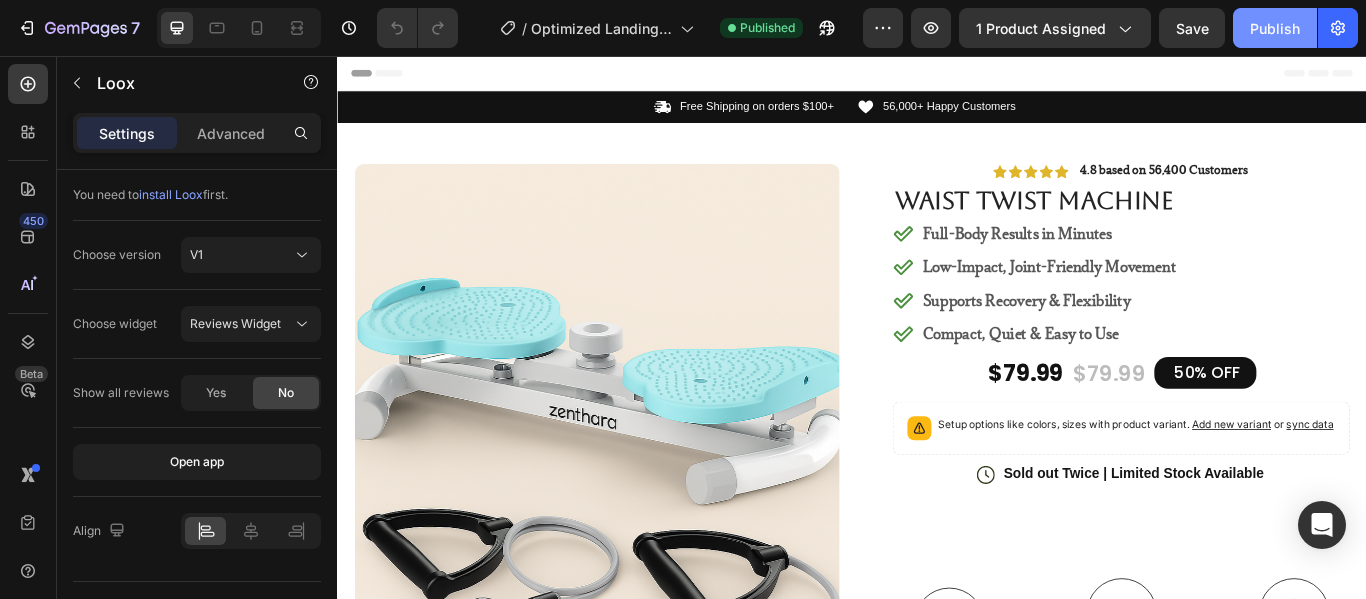 click on "Publish" at bounding box center [1275, 28] 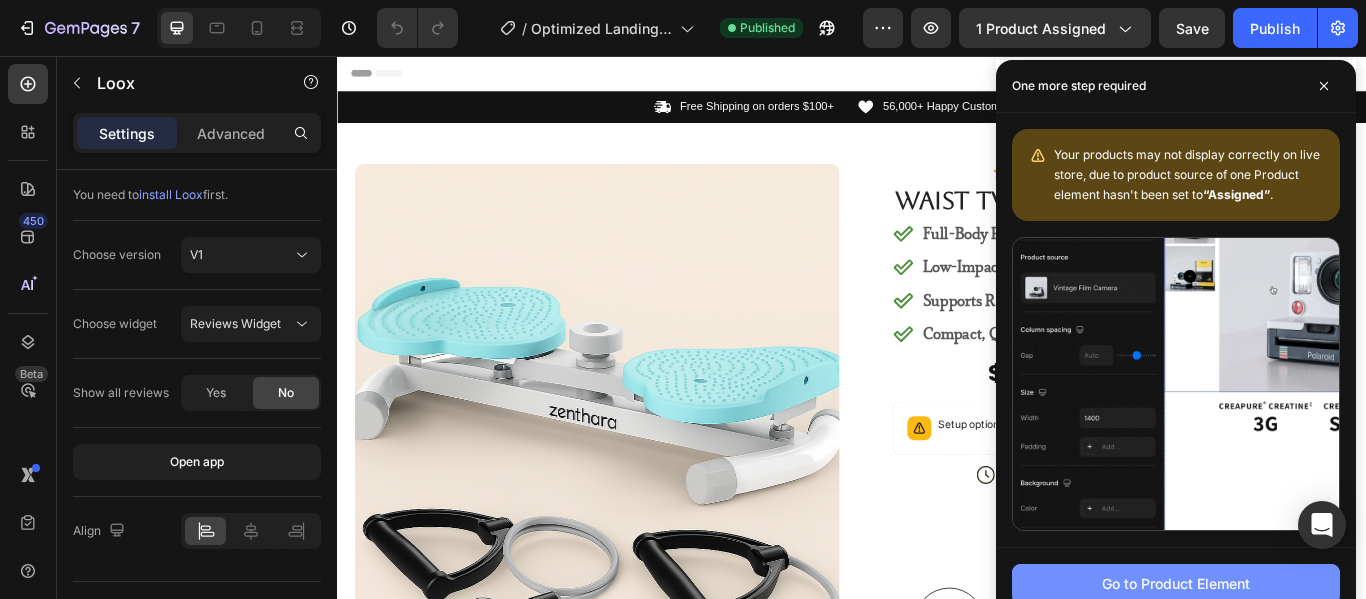 click on "Go to Product Element" at bounding box center [1176, 583] 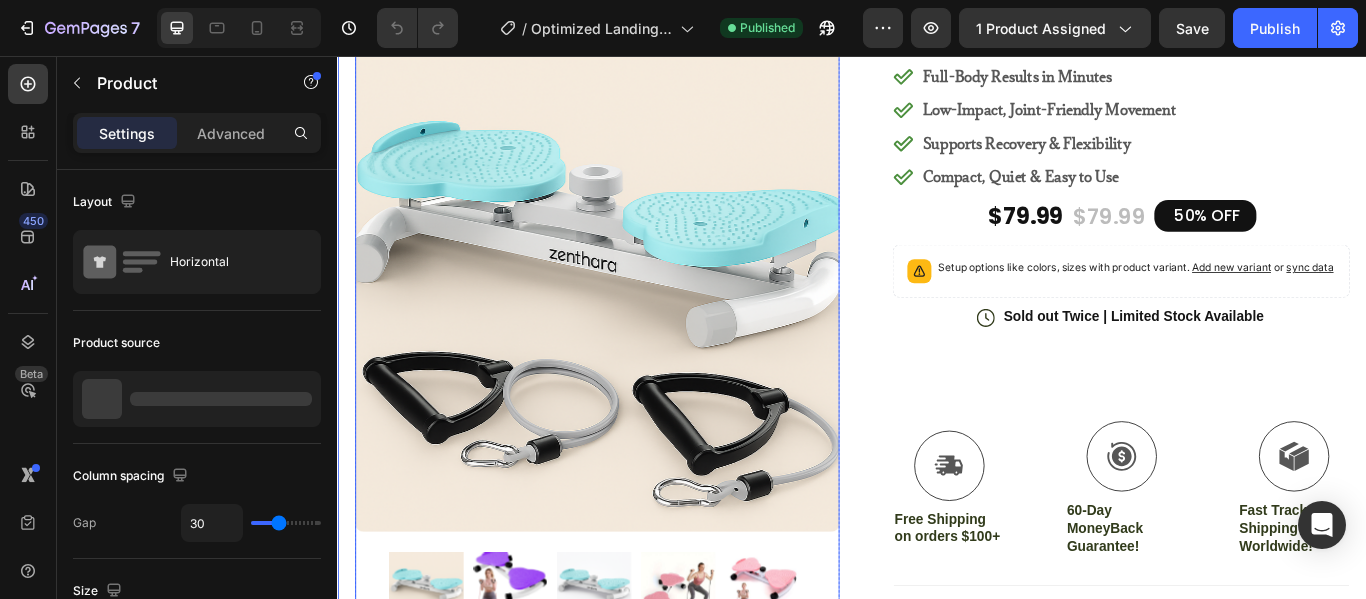 scroll, scrollTop: 208, scrollLeft: 0, axis: vertical 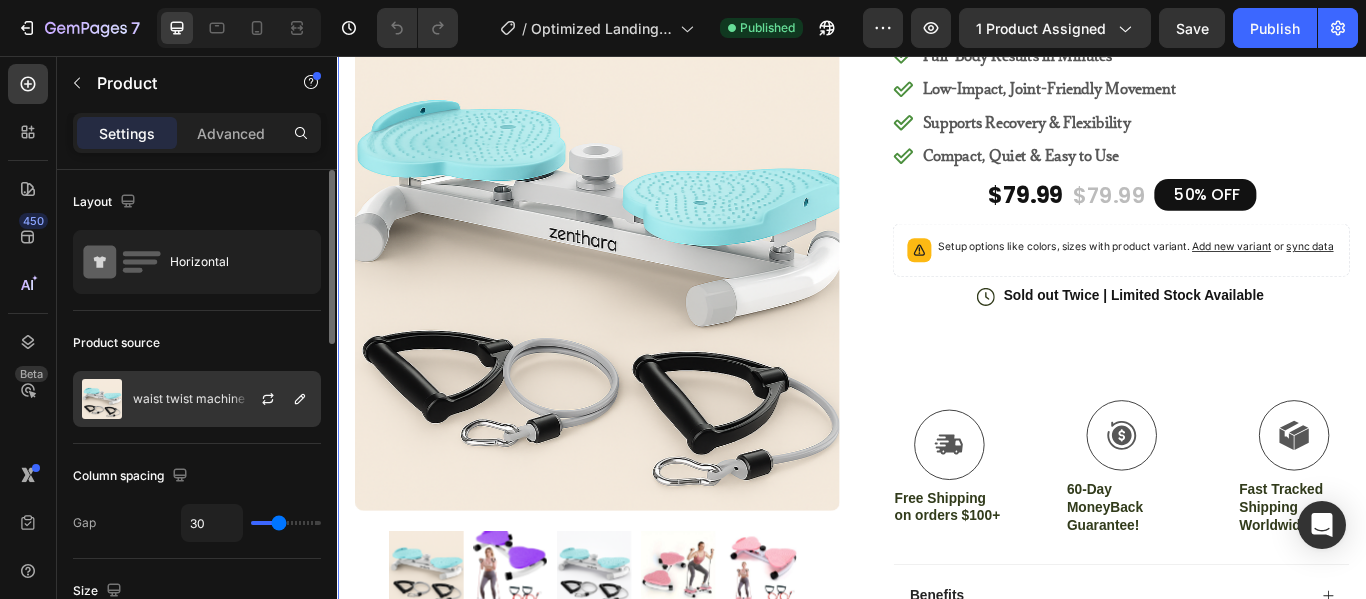 click on "waist twist machine" 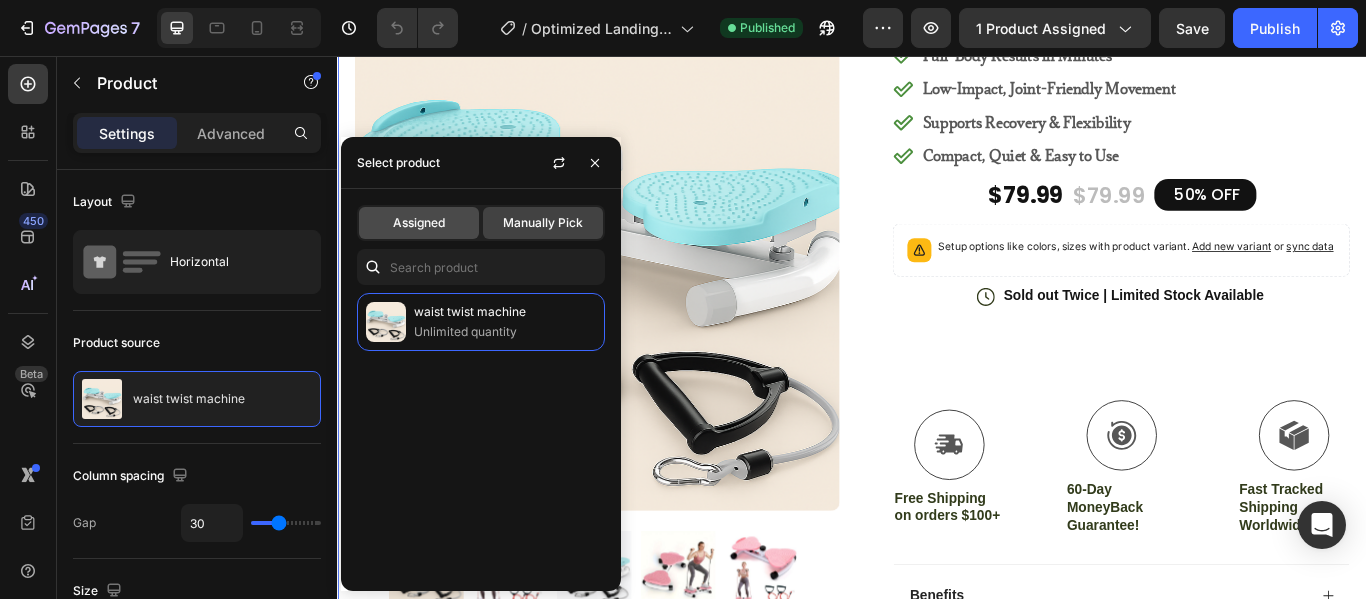 click on "Assigned" 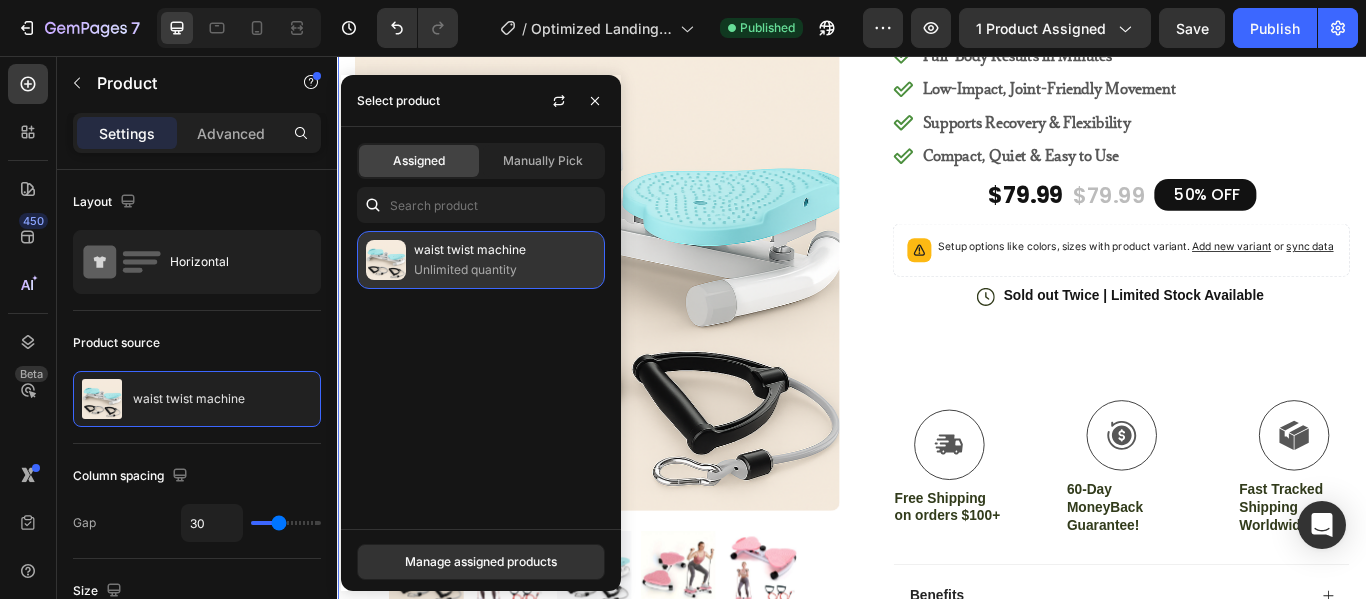 click on "Unlimited quantity" at bounding box center (505, 270) 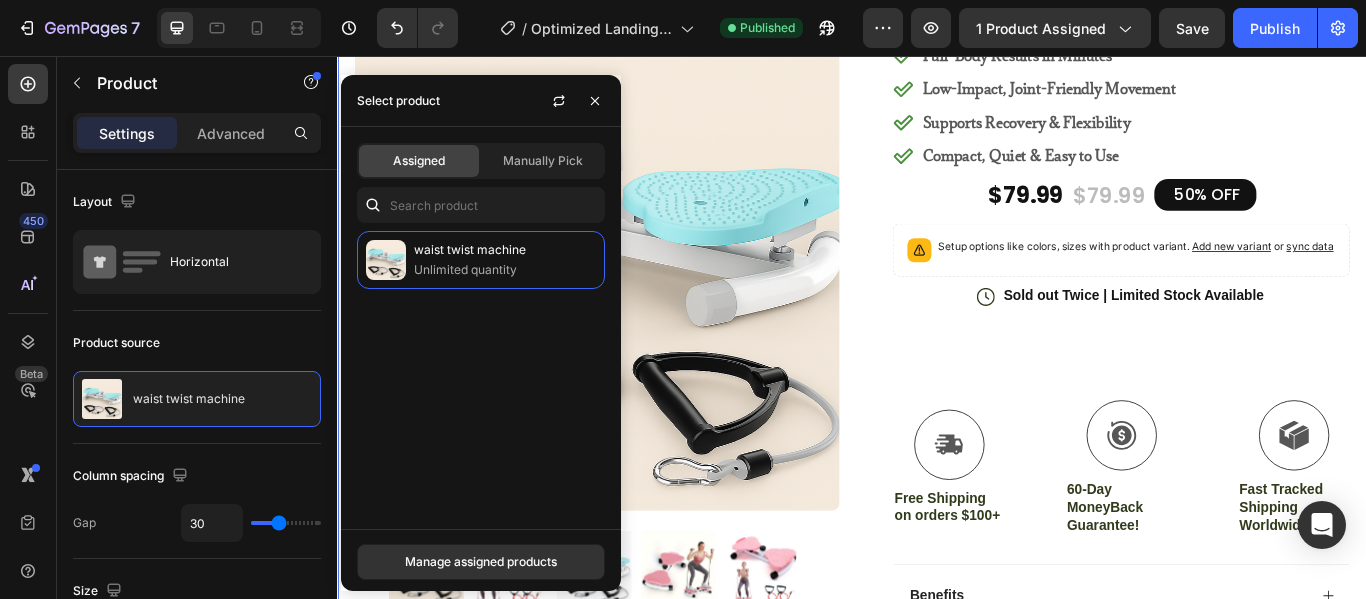 drag, startPoint x: 467, startPoint y: 265, endPoint x: 395, endPoint y: 413, distance: 164.58432 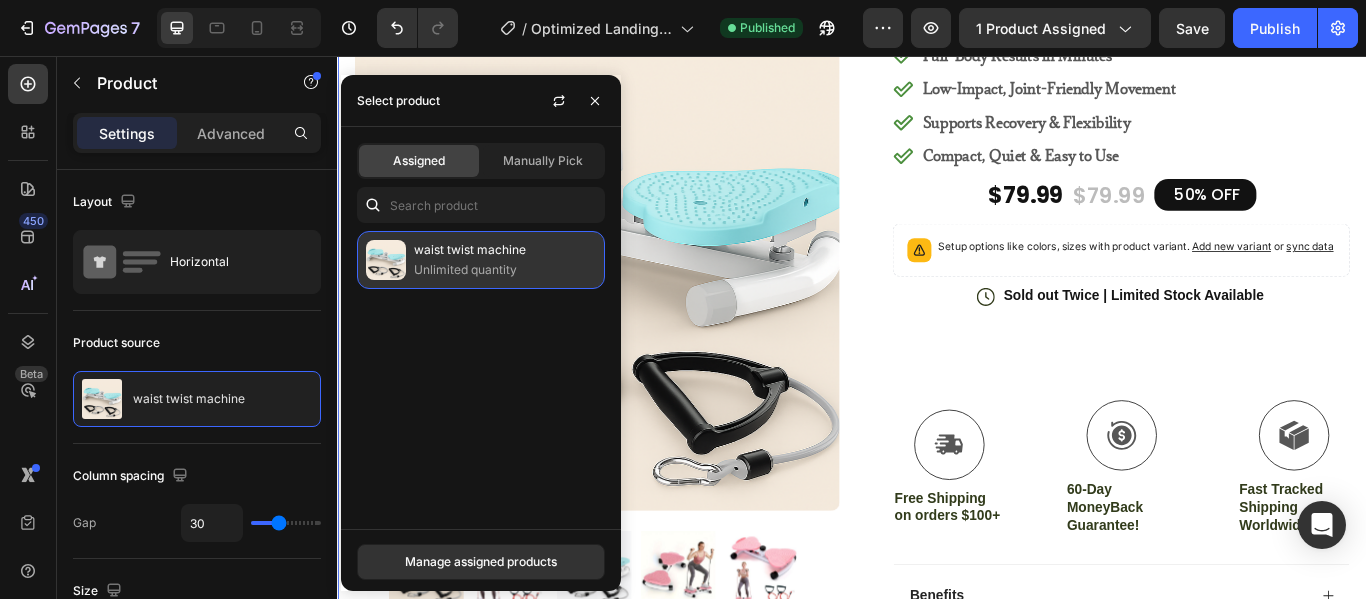click at bounding box center [386, 260] 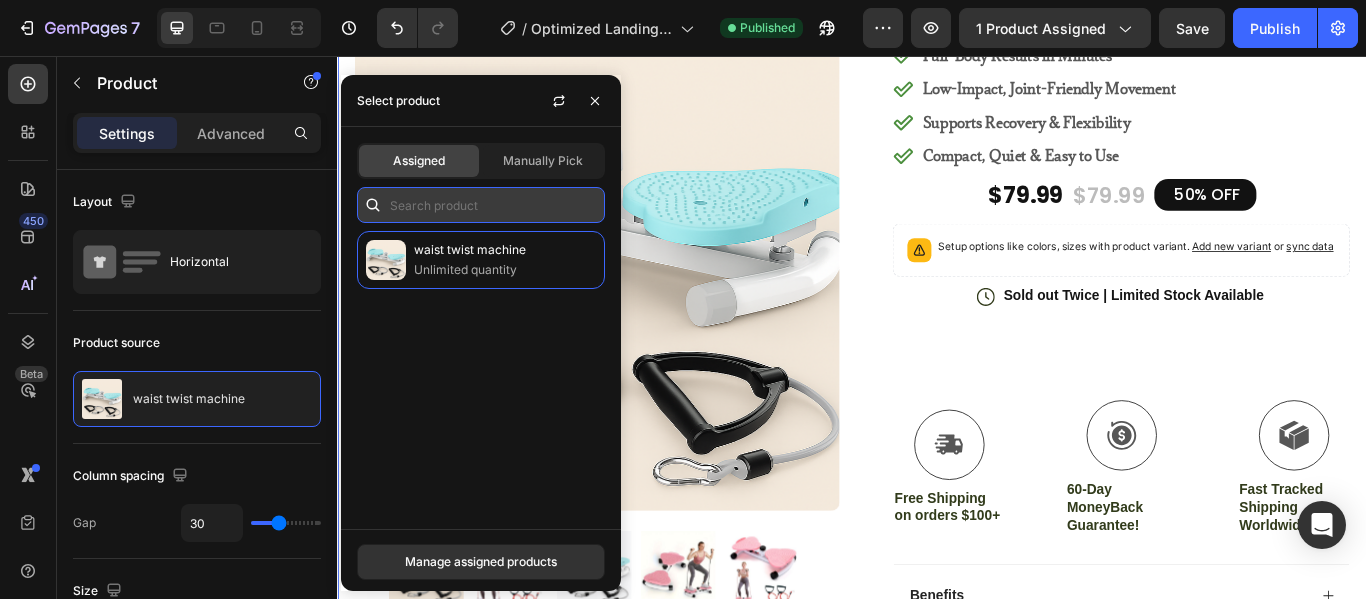 click at bounding box center [481, 205] 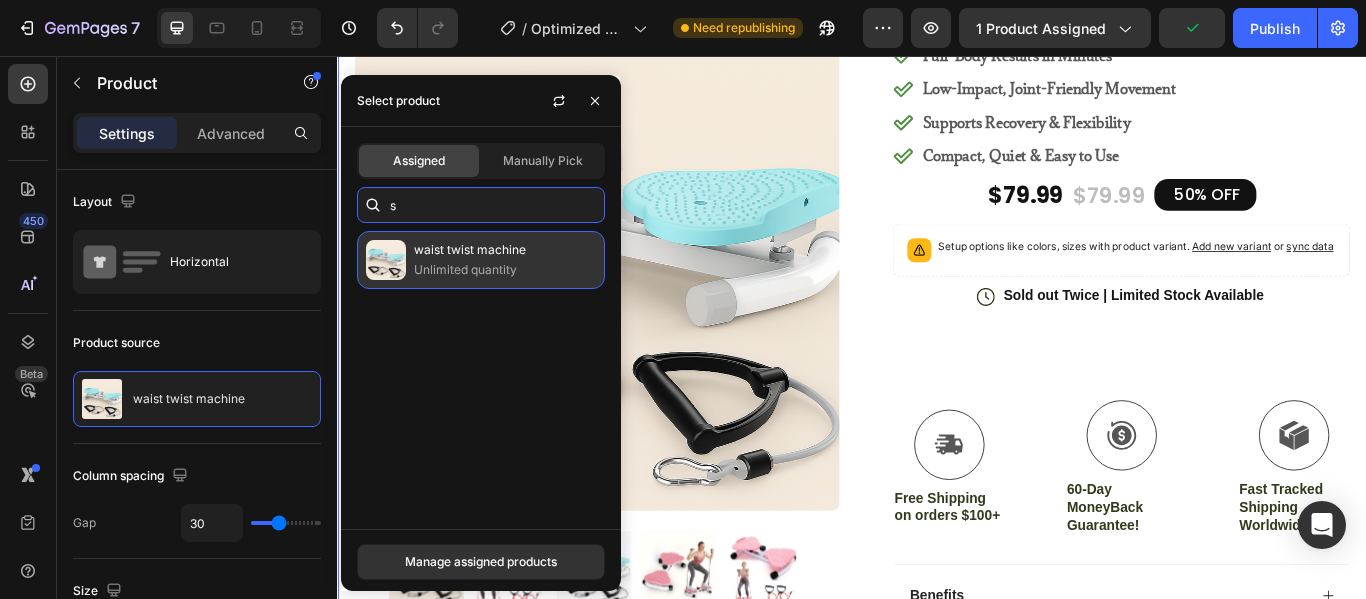 type on "s" 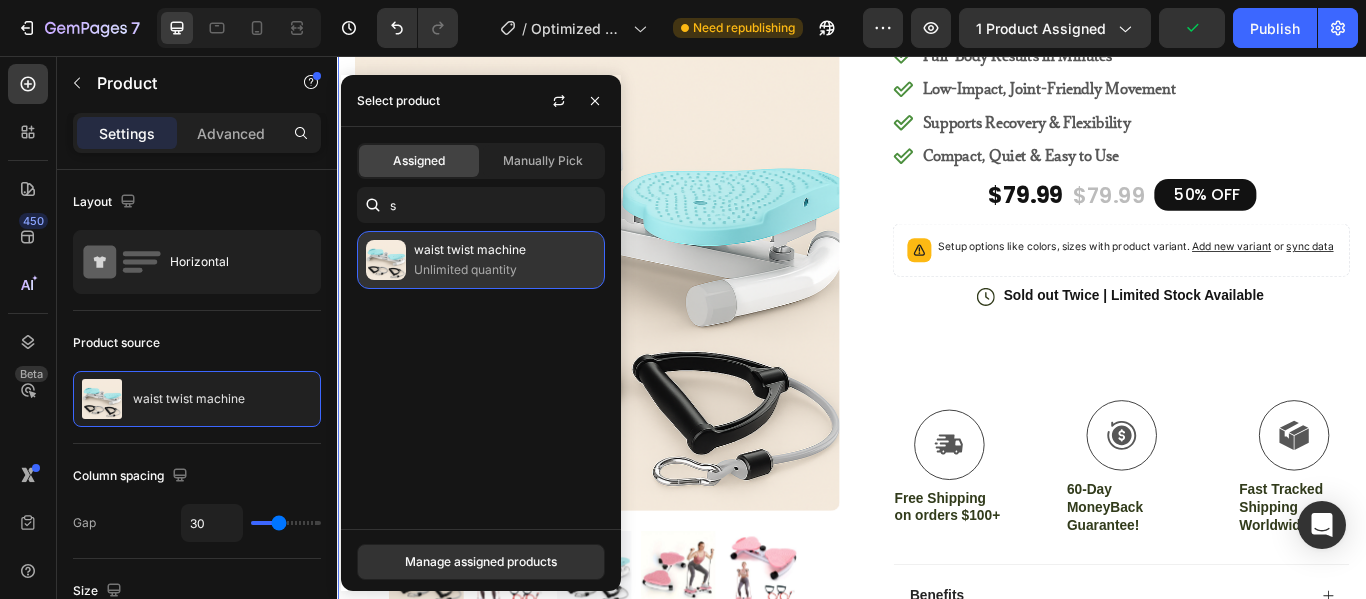 click on "Unlimited quantity" at bounding box center [505, 270] 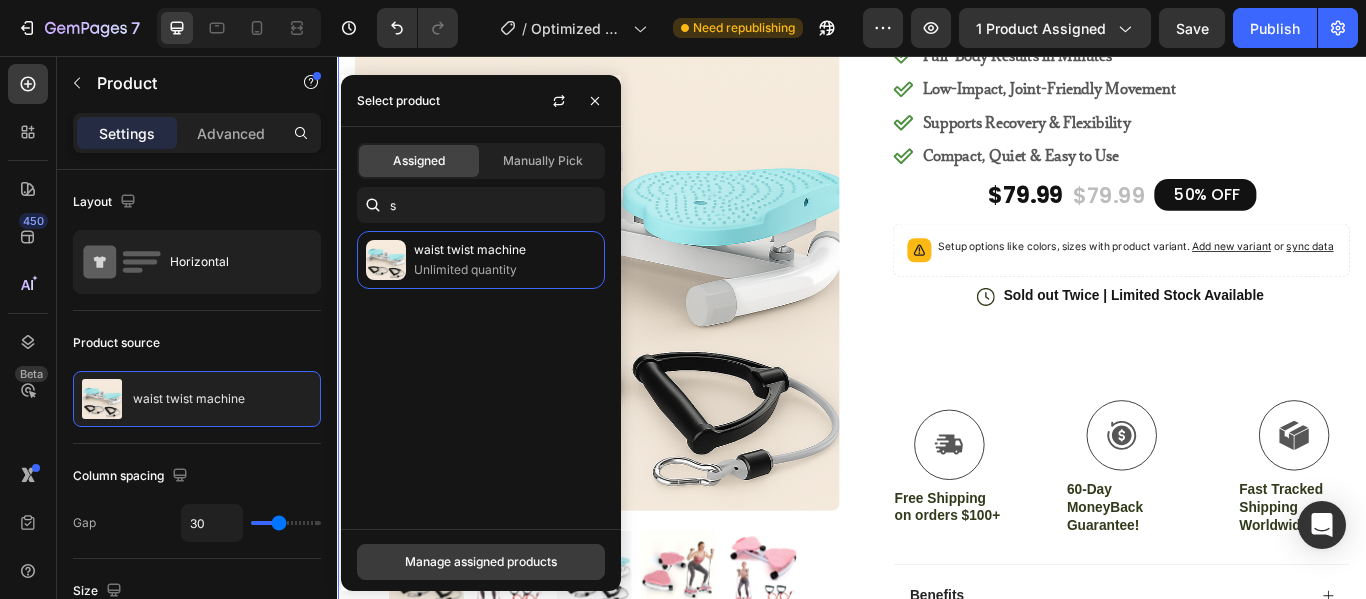 click on "Manage assigned products" at bounding box center [481, 562] 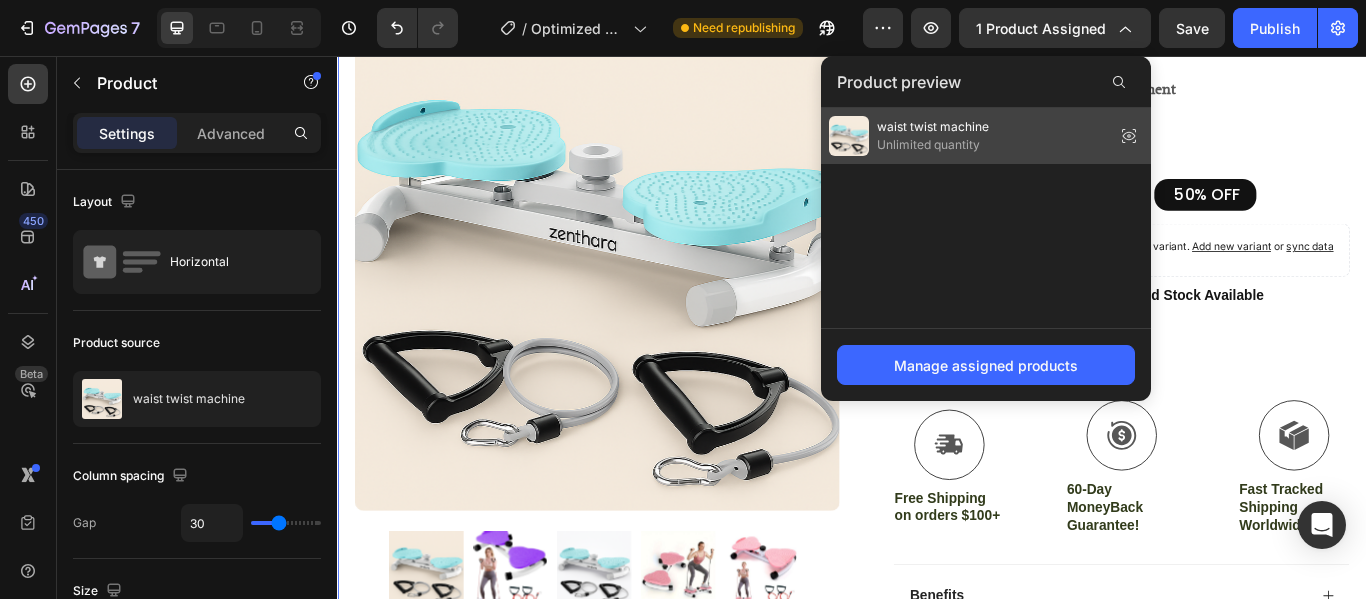 drag, startPoint x: 994, startPoint y: 146, endPoint x: 766, endPoint y: 103, distance: 232.0194 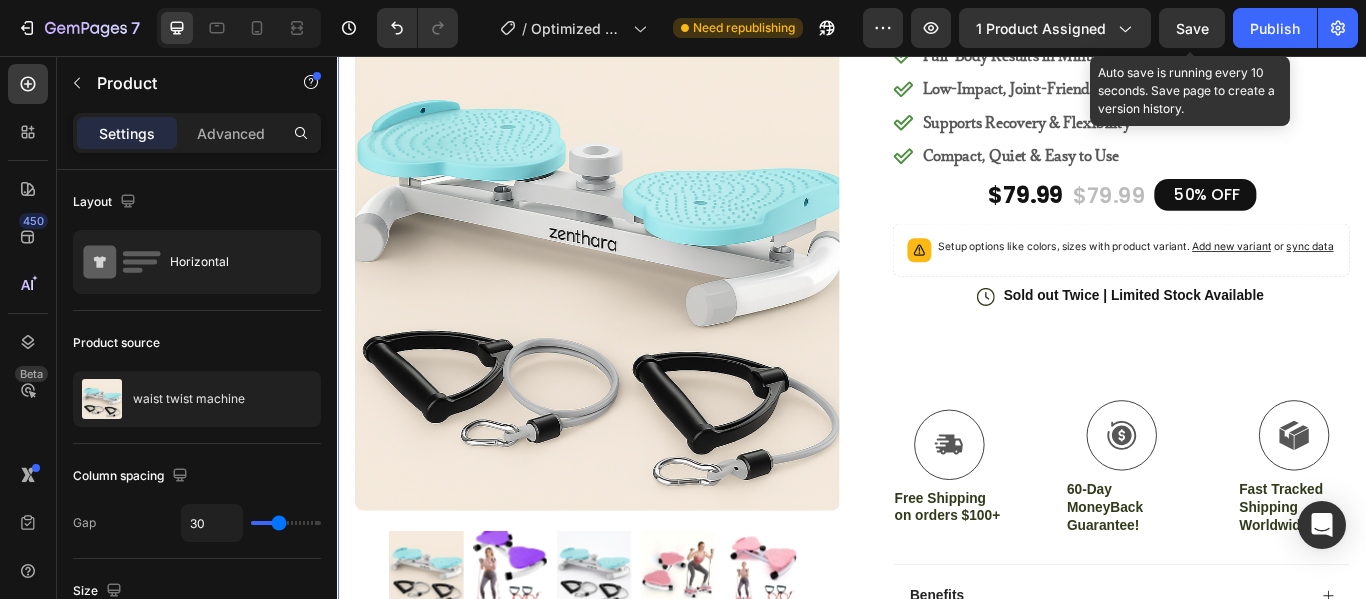 click on "Save" at bounding box center [1192, 28] 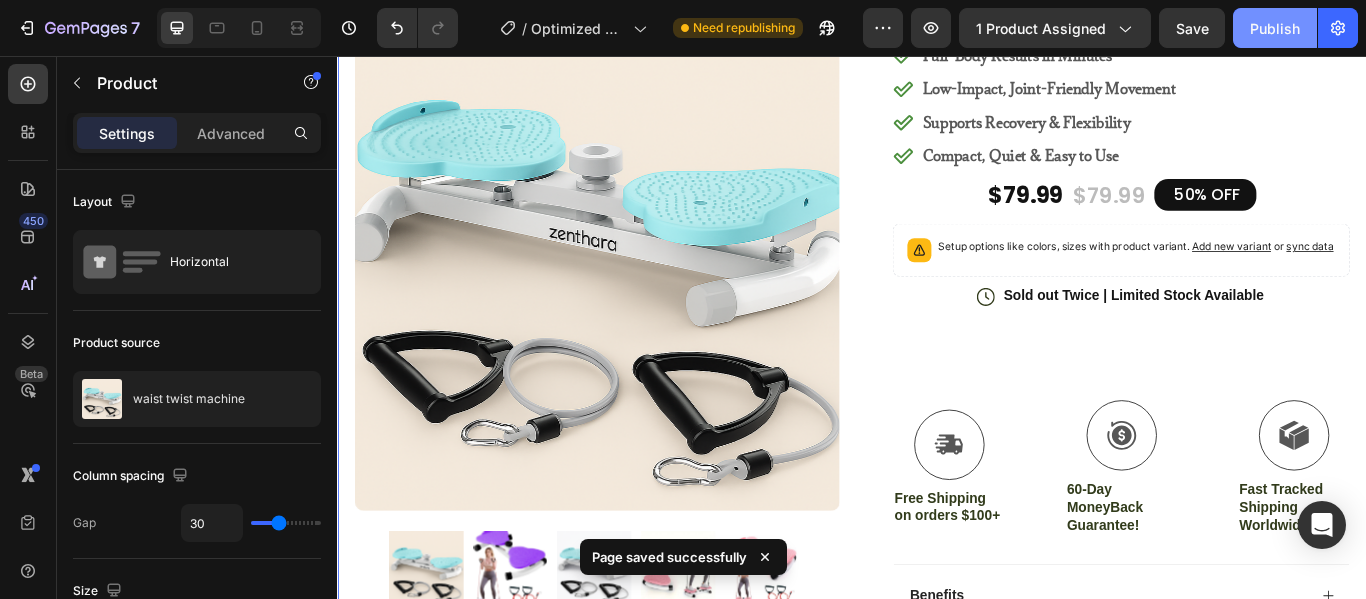 click on "Publish" at bounding box center [1275, 28] 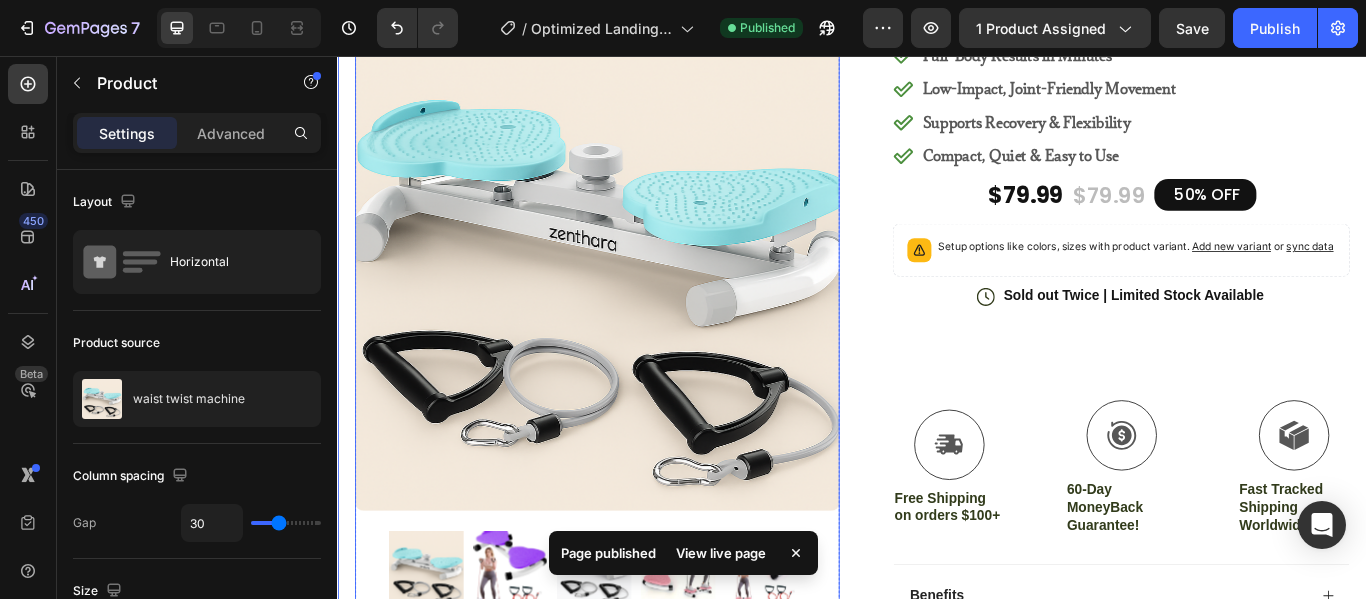 scroll, scrollTop: 0, scrollLeft: 0, axis: both 